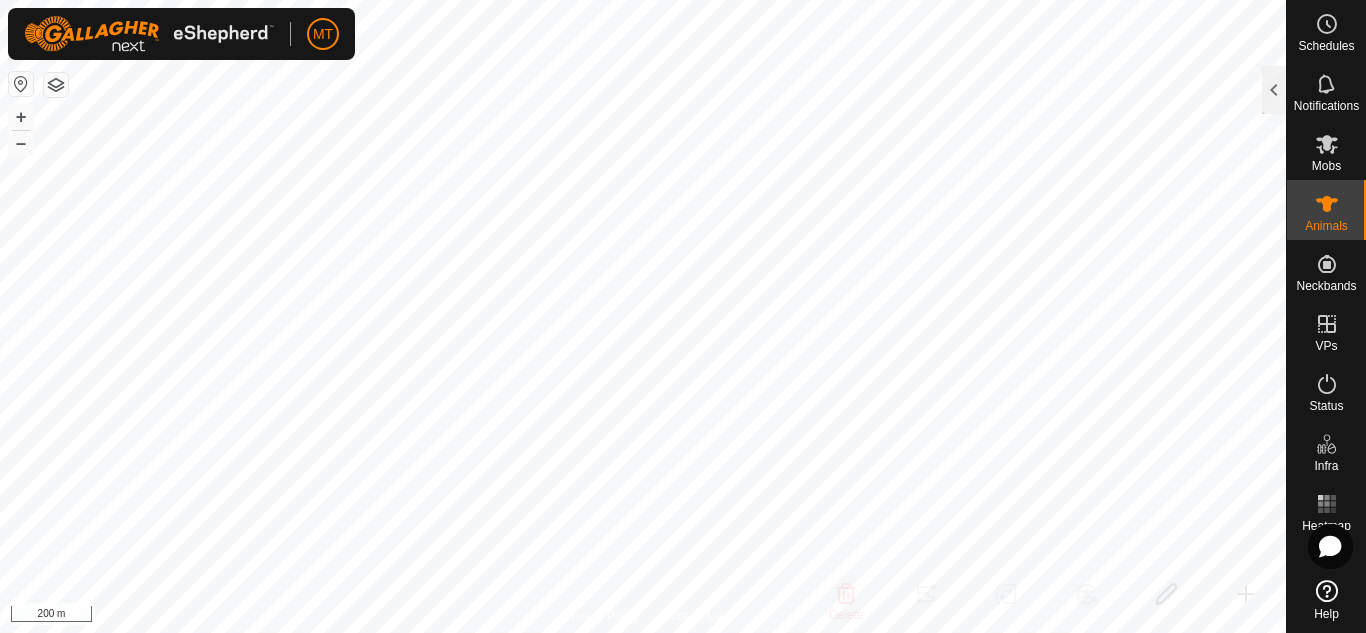 scroll, scrollTop: 0, scrollLeft: 0, axis: both 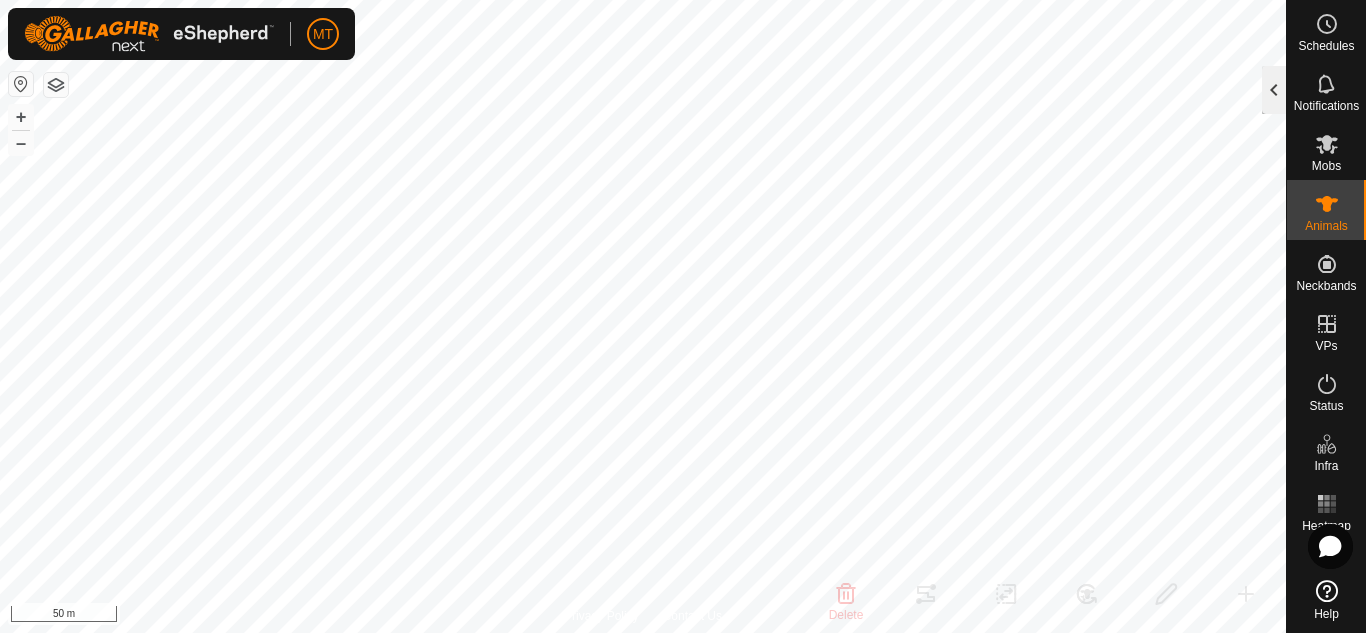 click 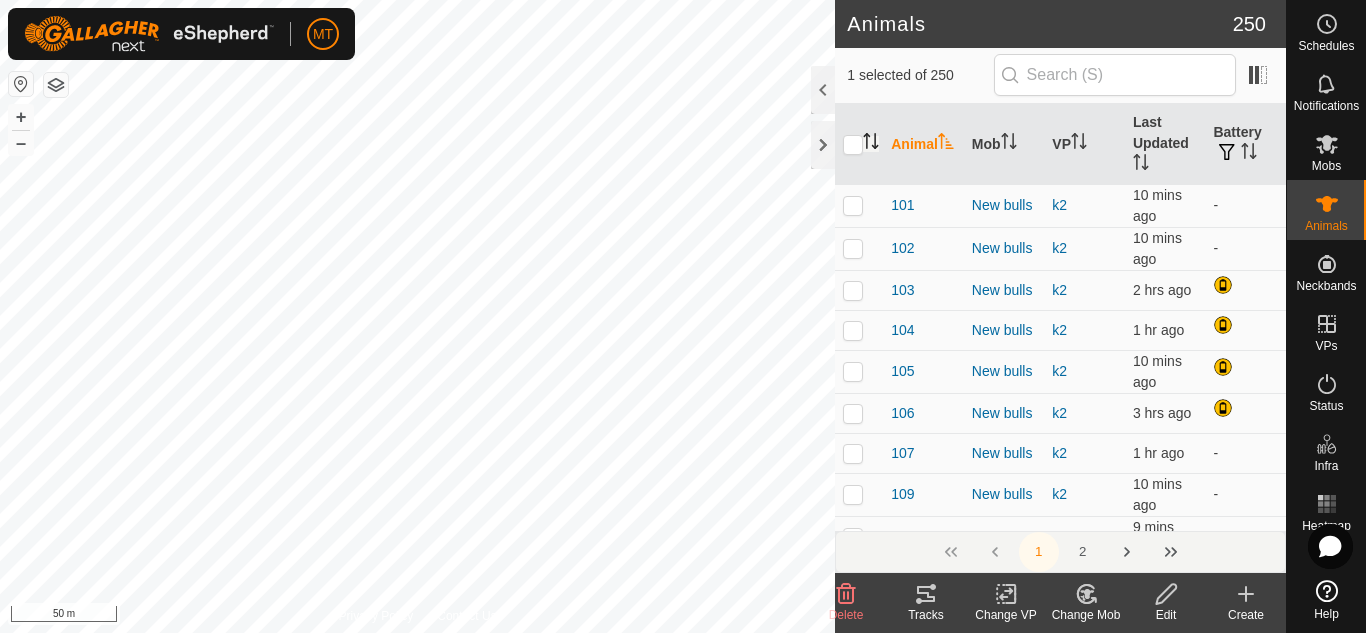 click 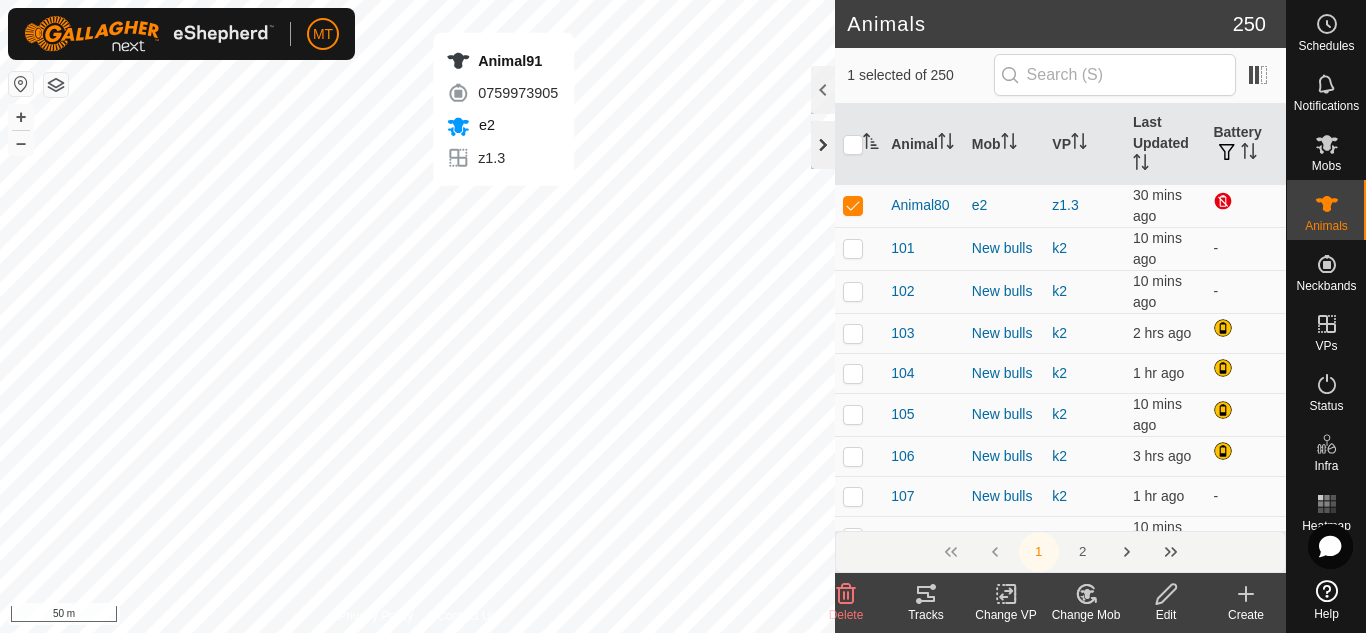 checkbox on "false" 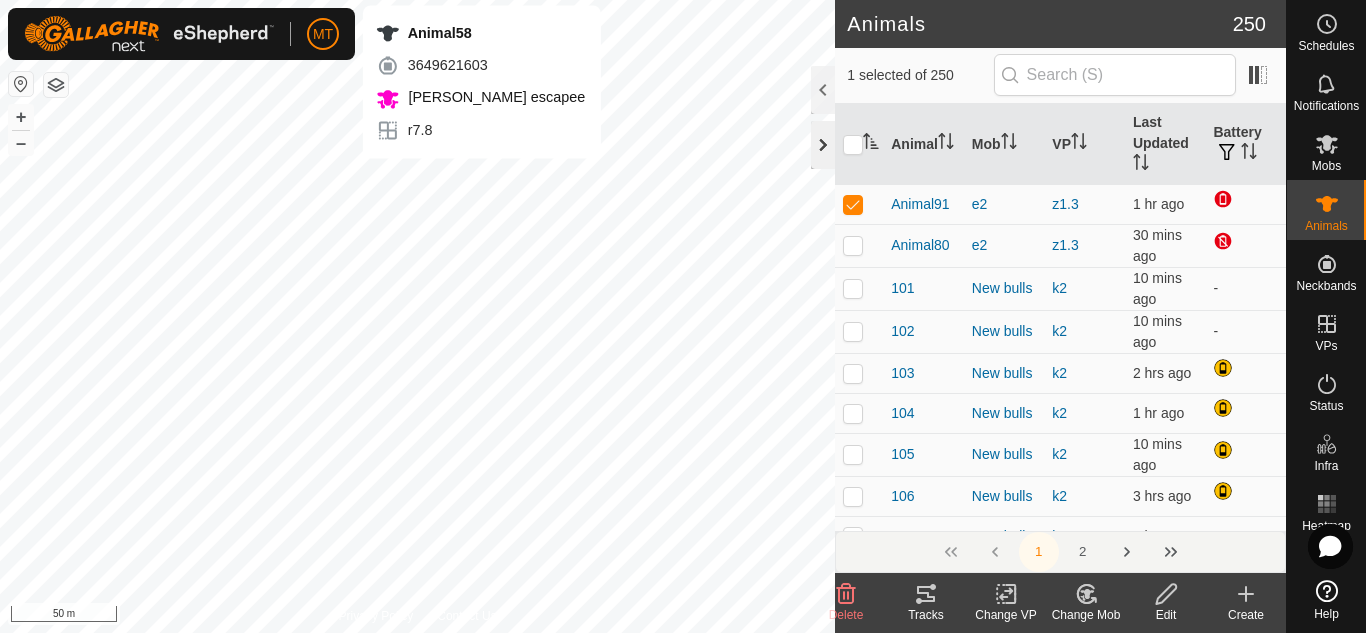 checkbox on "false" 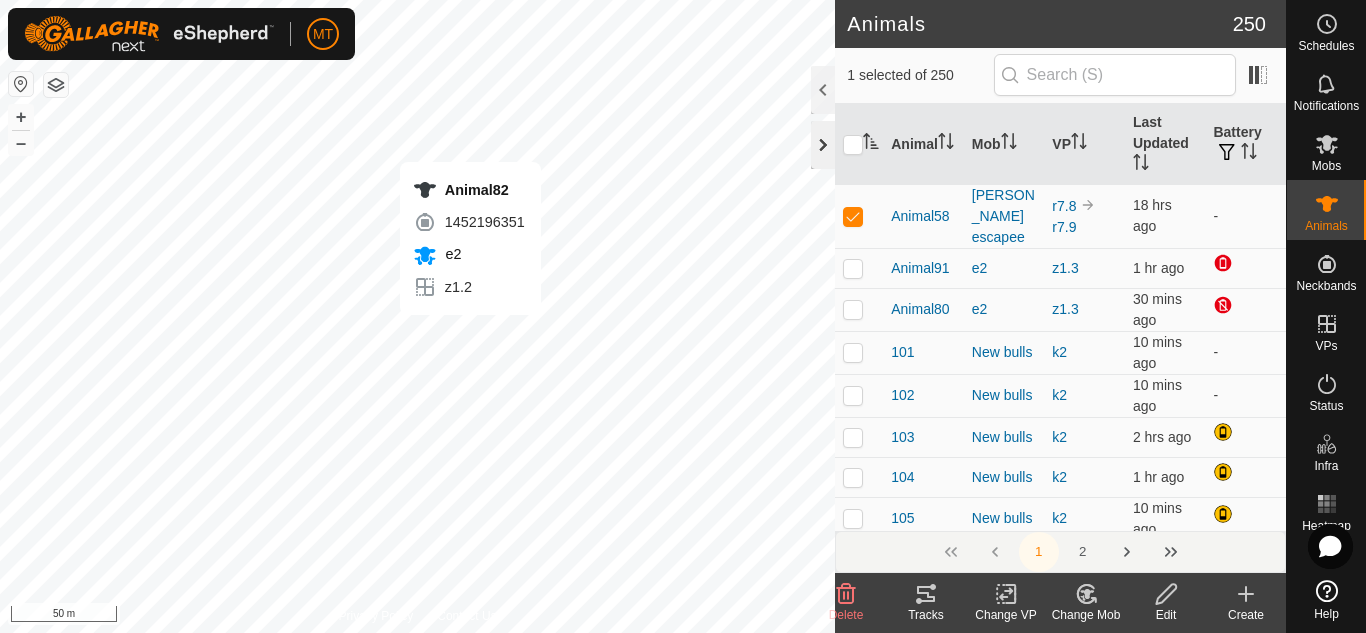 checkbox on "false" 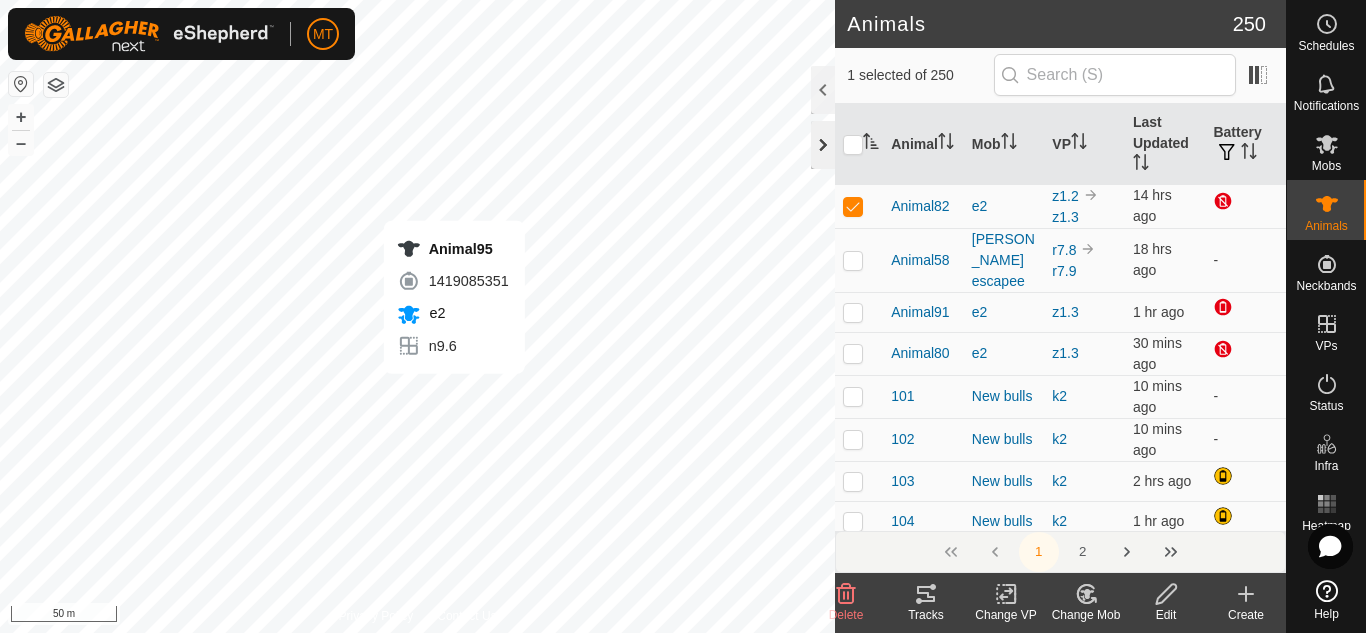 checkbox on "false" 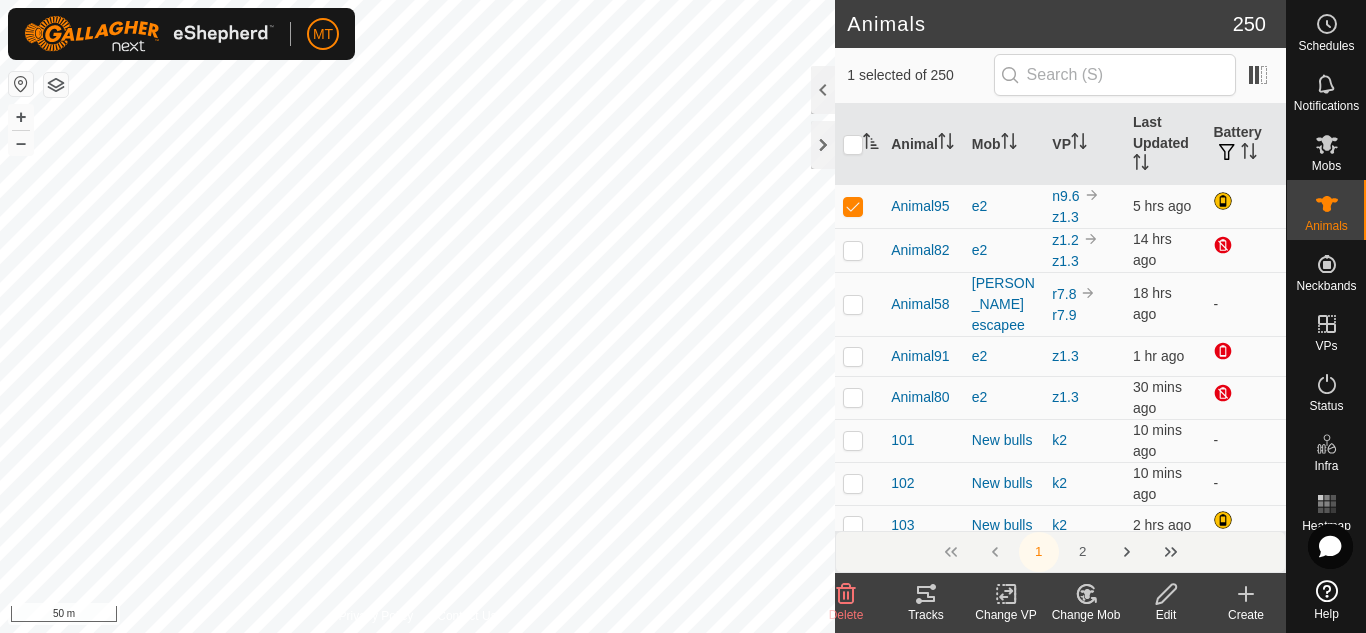 click 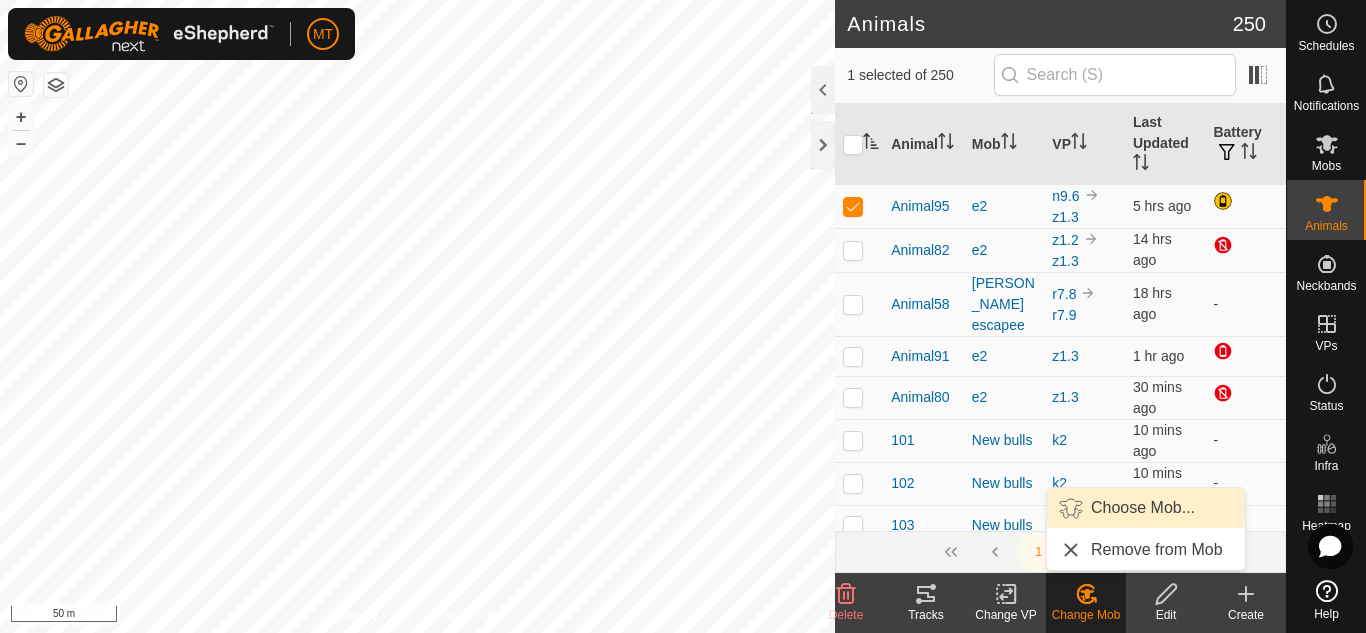 click on "Choose Mob..." at bounding box center (1146, 508) 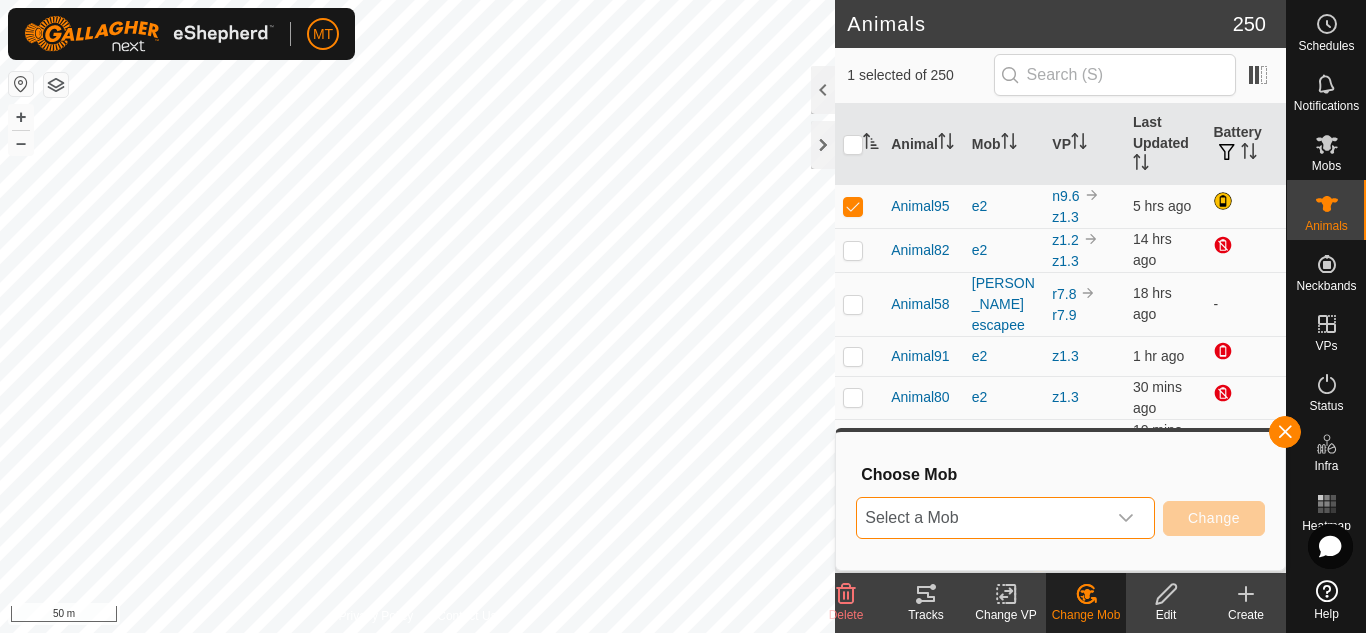 click on "Select a Mob" at bounding box center (981, 518) 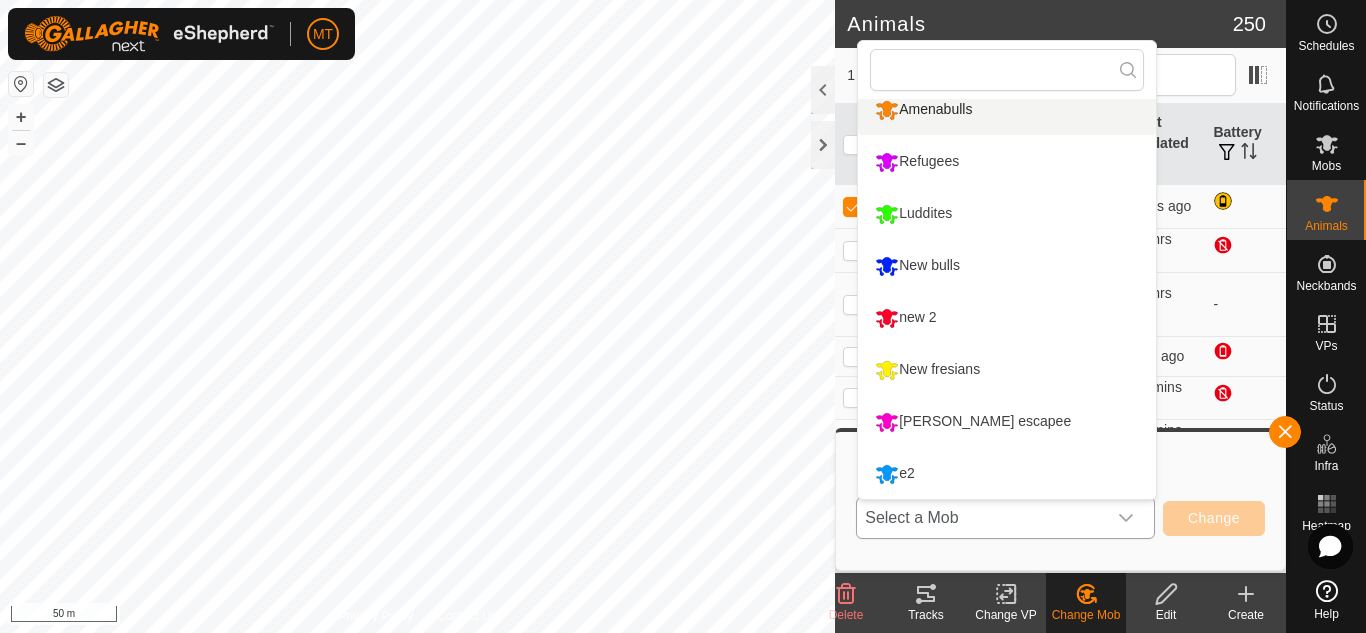 scroll, scrollTop: 0, scrollLeft: 0, axis: both 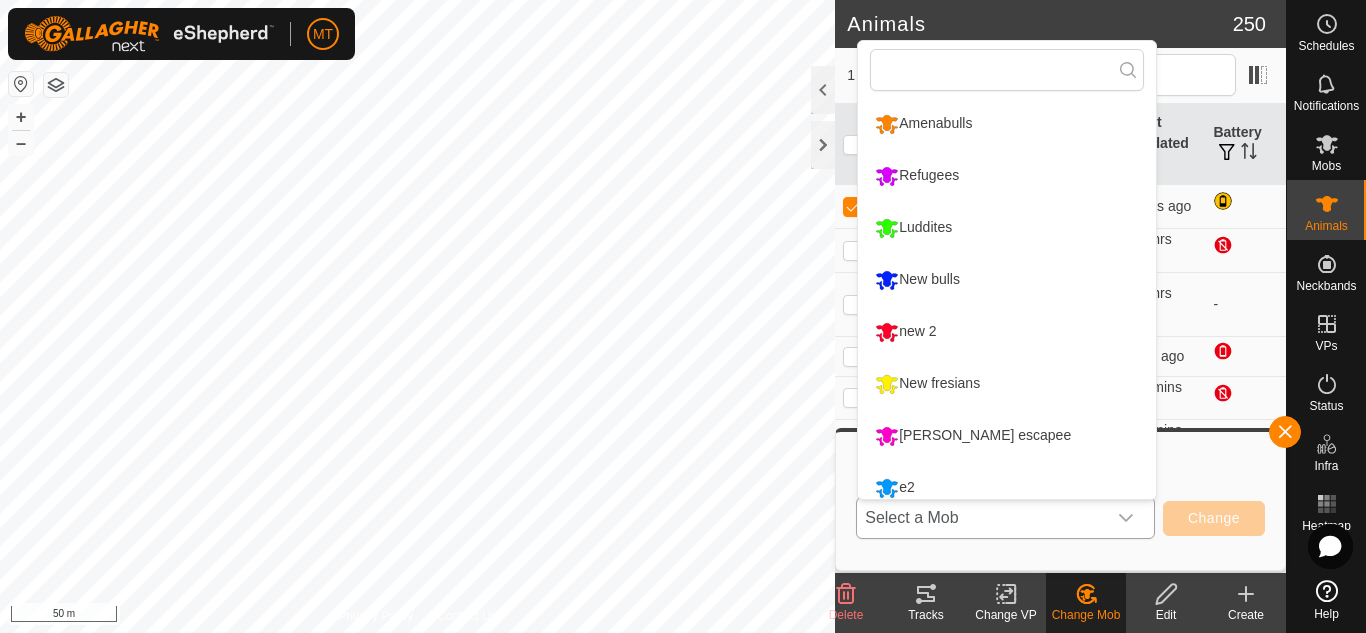 click on "Amenabulls" at bounding box center (1007, 124) 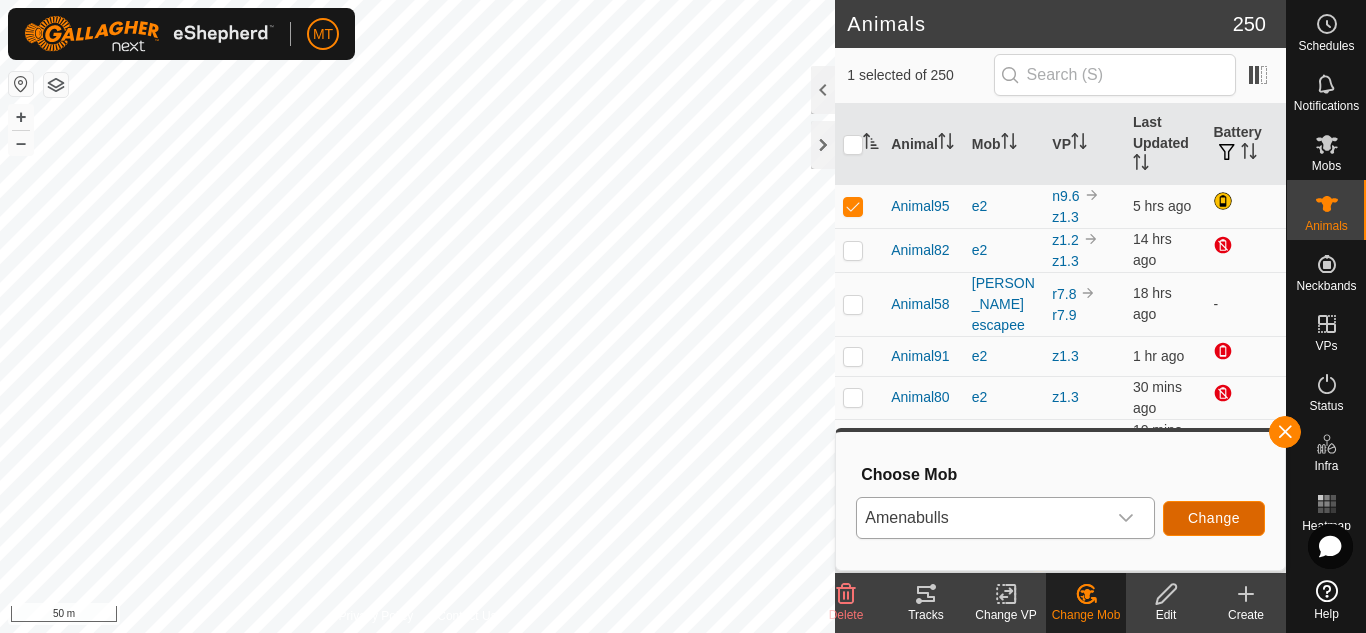 click on "Change" at bounding box center (1214, 518) 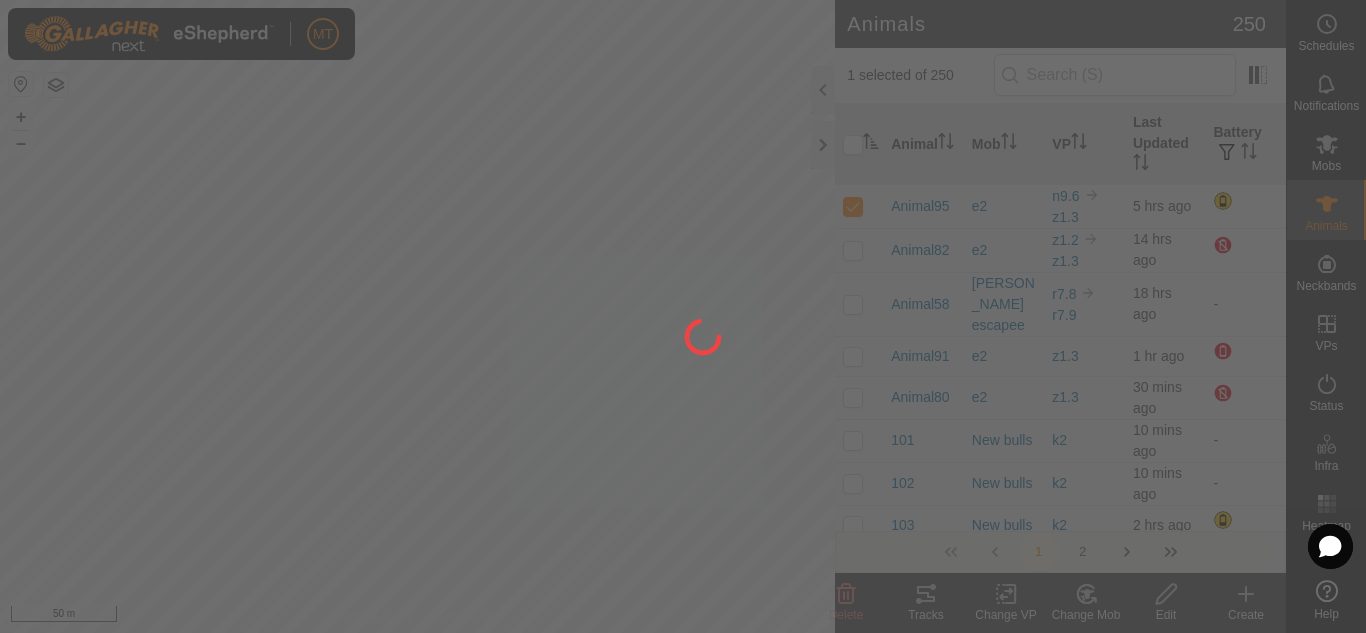 checkbox on "false" 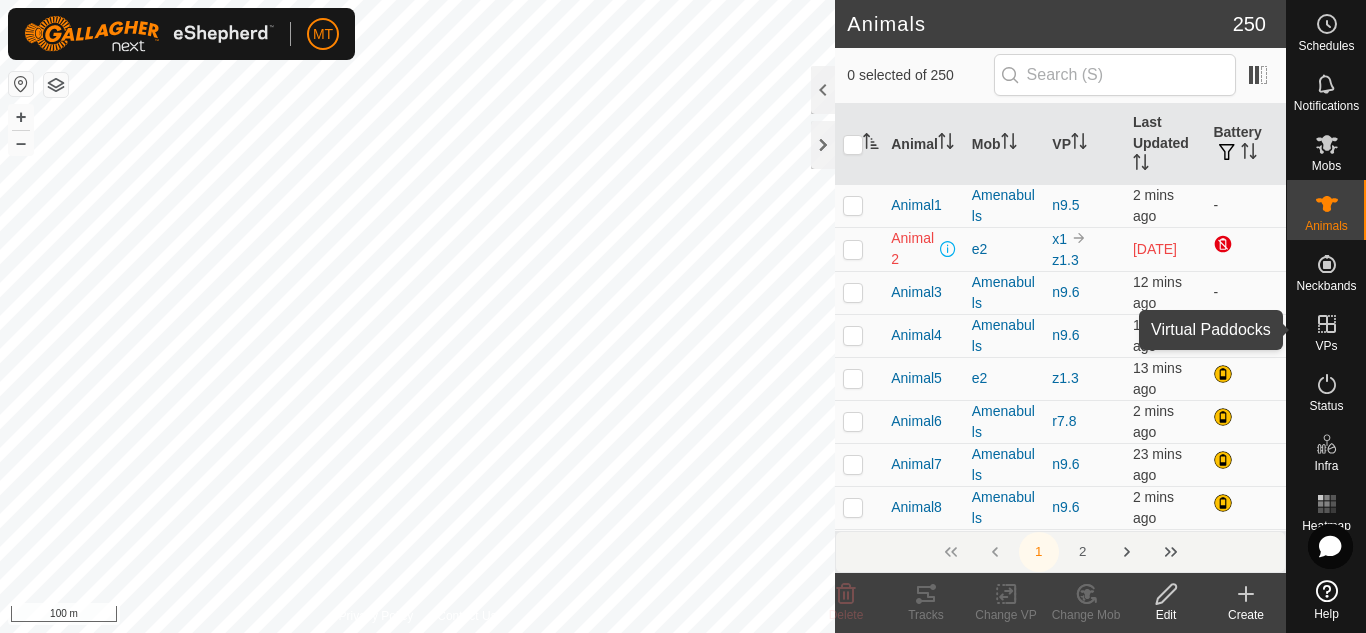 click 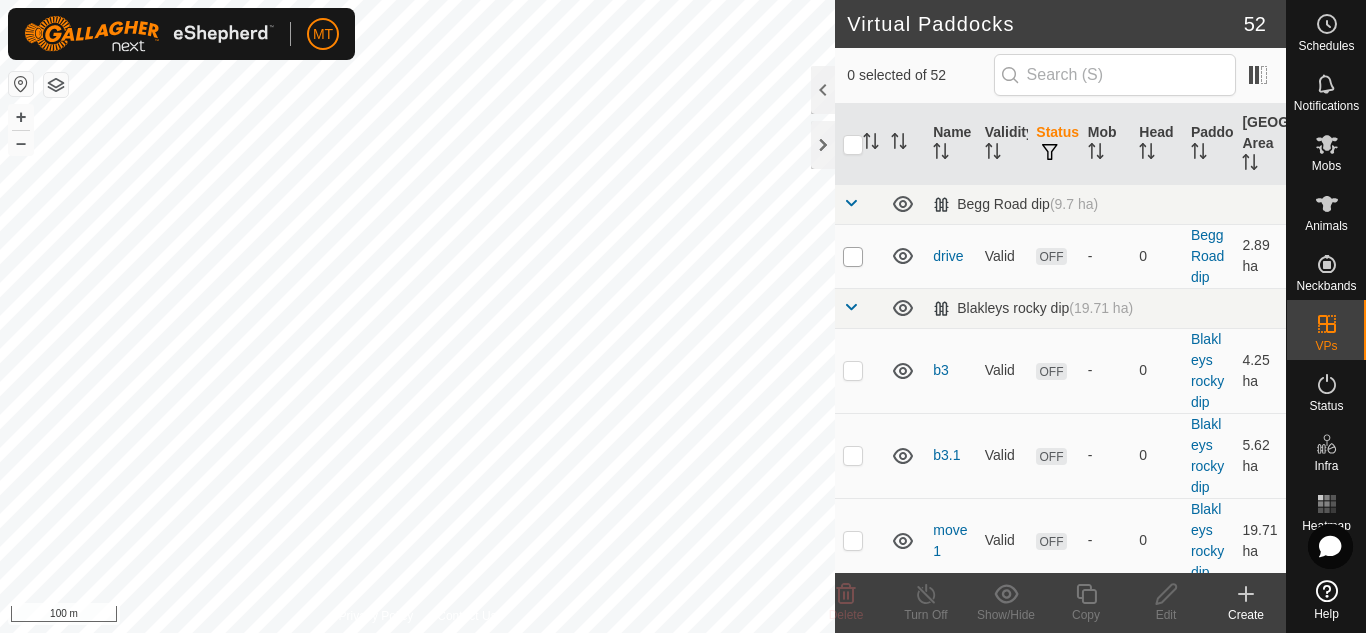click at bounding box center (853, 257) 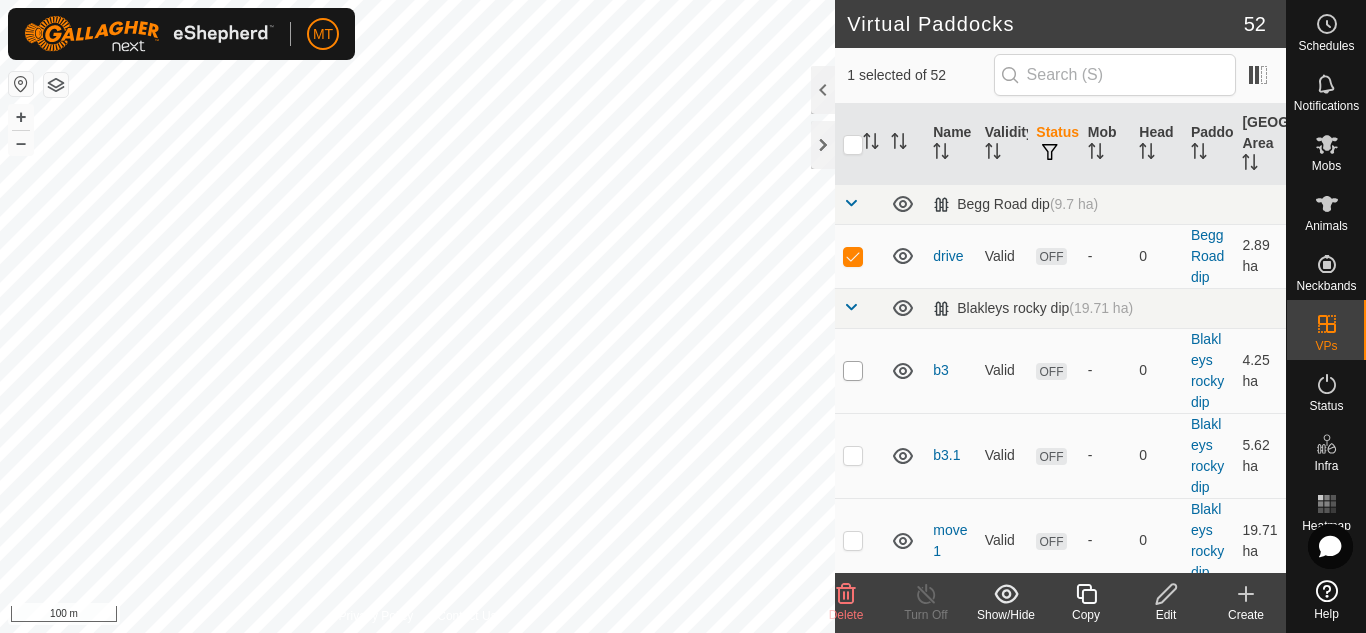 click at bounding box center [853, 371] 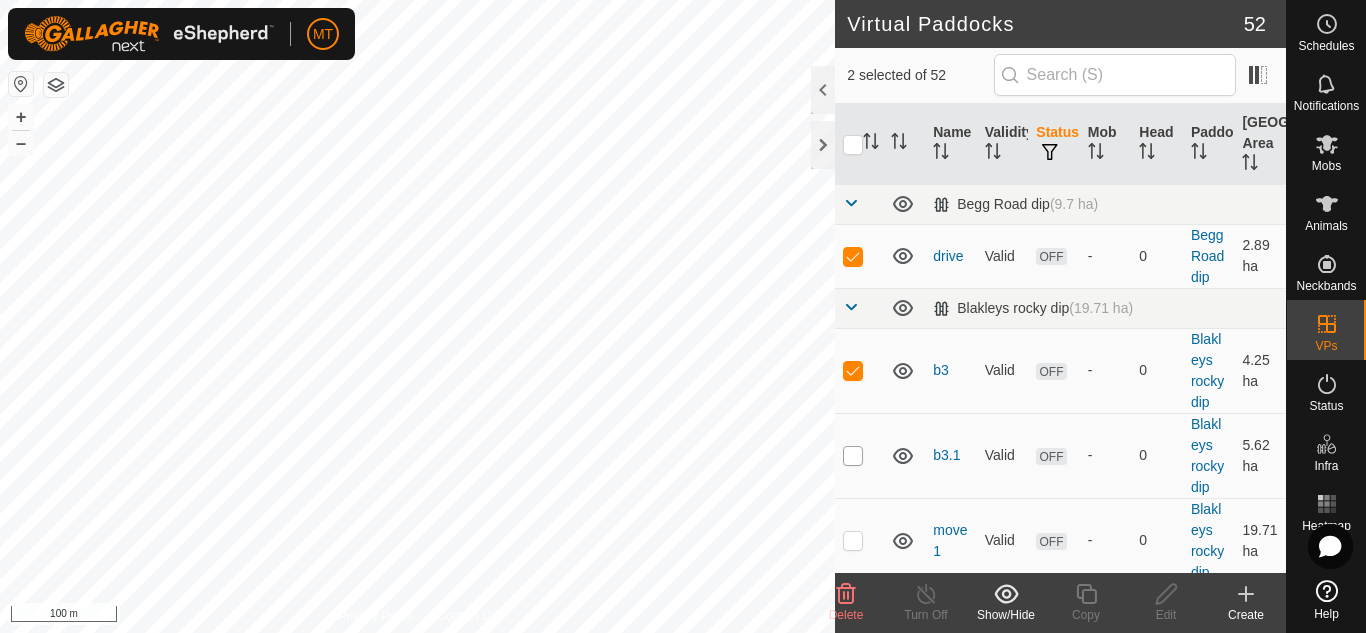 click at bounding box center [853, 456] 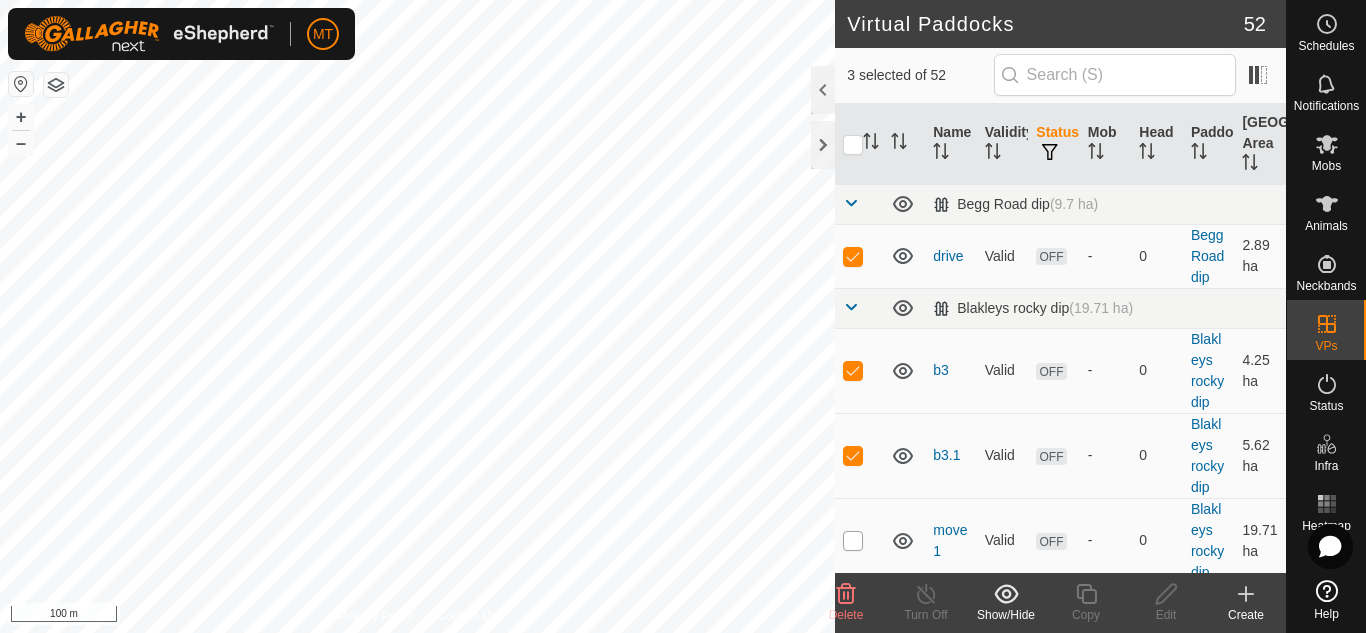 click at bounding box center (853, 541) 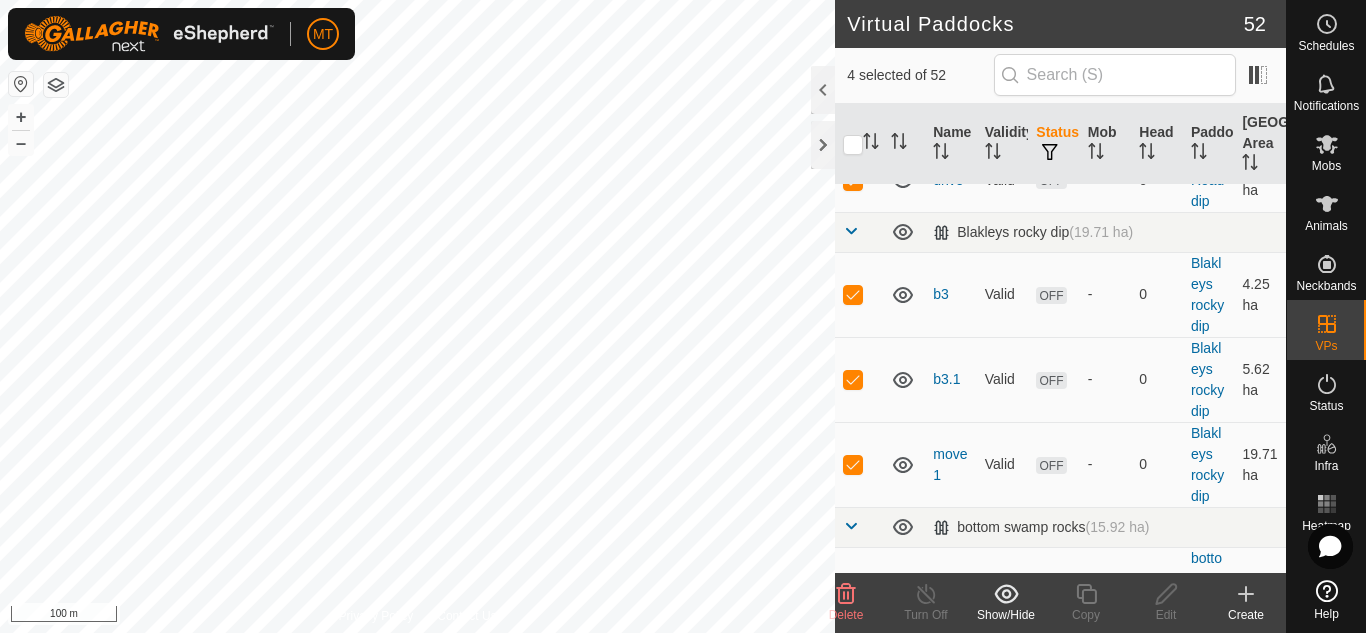 scroll, scrollTop: 215, scrollLeft: 0, axis: vertical 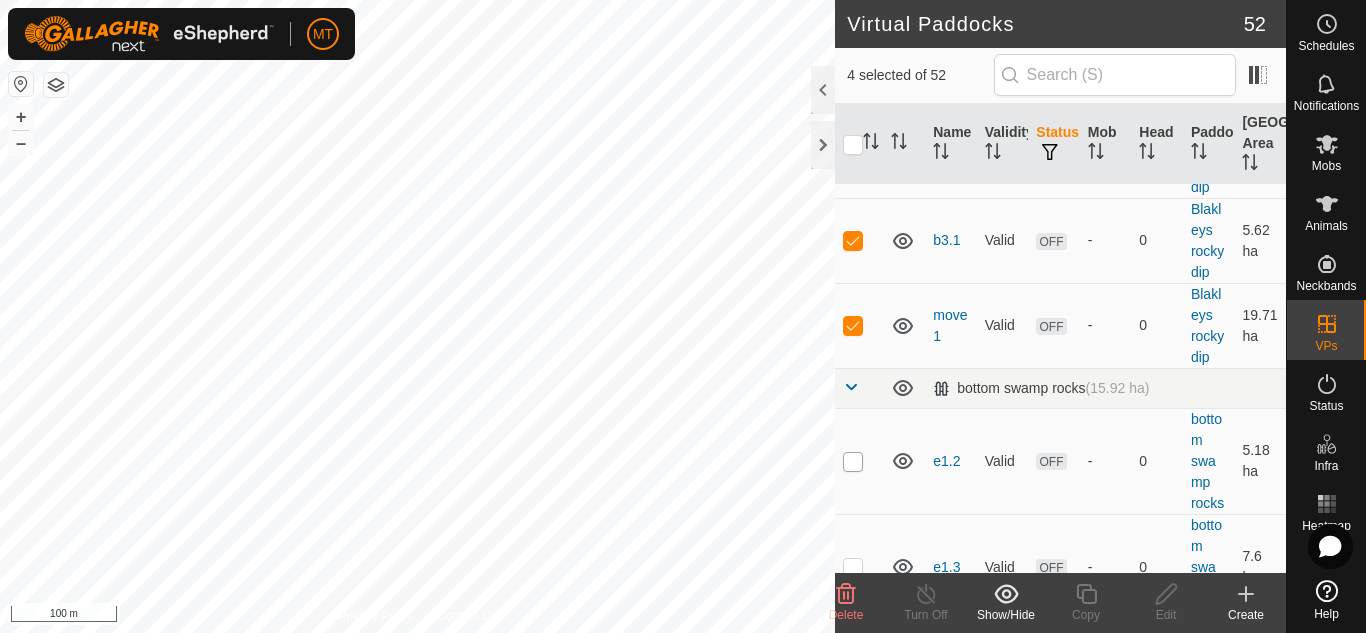 click at bounding box center [853, 462] 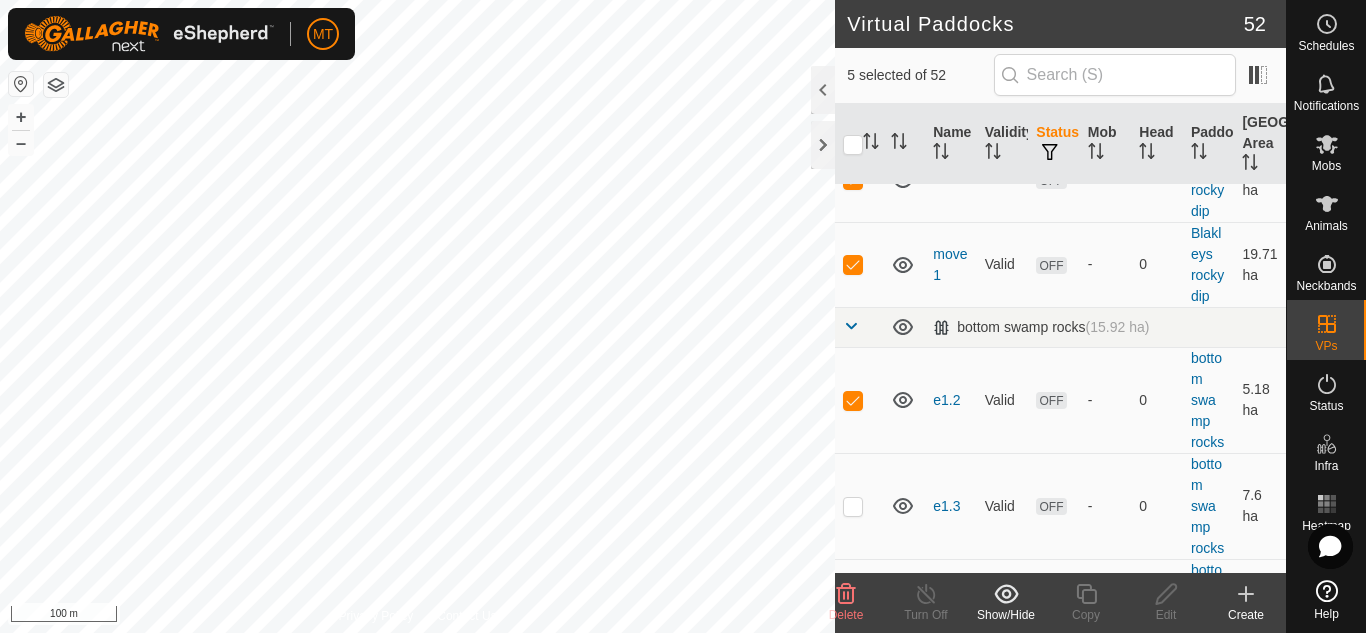 scroll, scrollTop: 382, scrollLeft: 0, axis: vertical 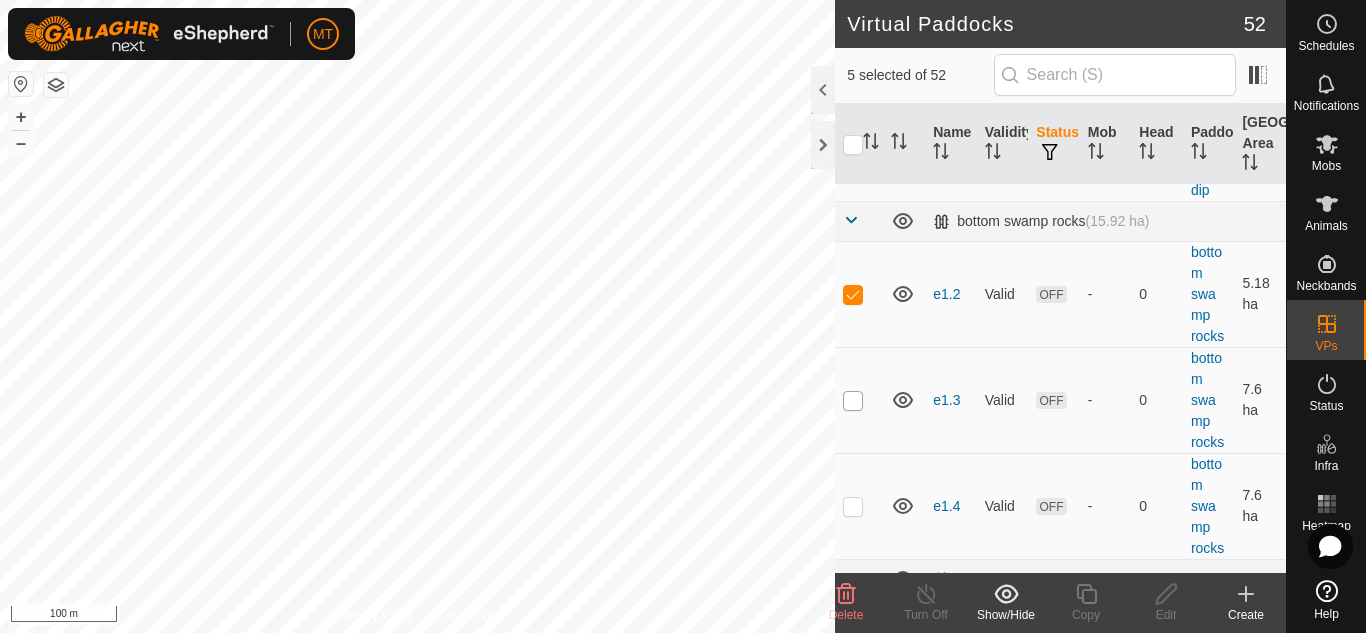click at bounding box center (853, 401) 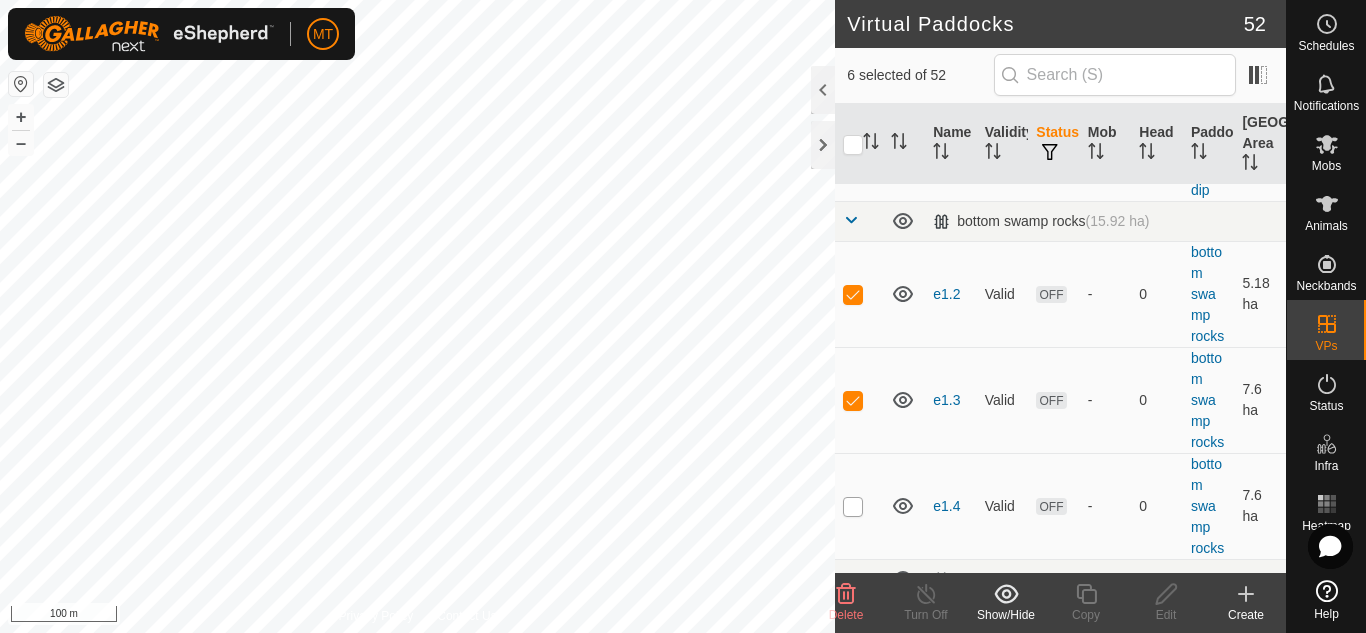 click at bounding box center (853, 507) 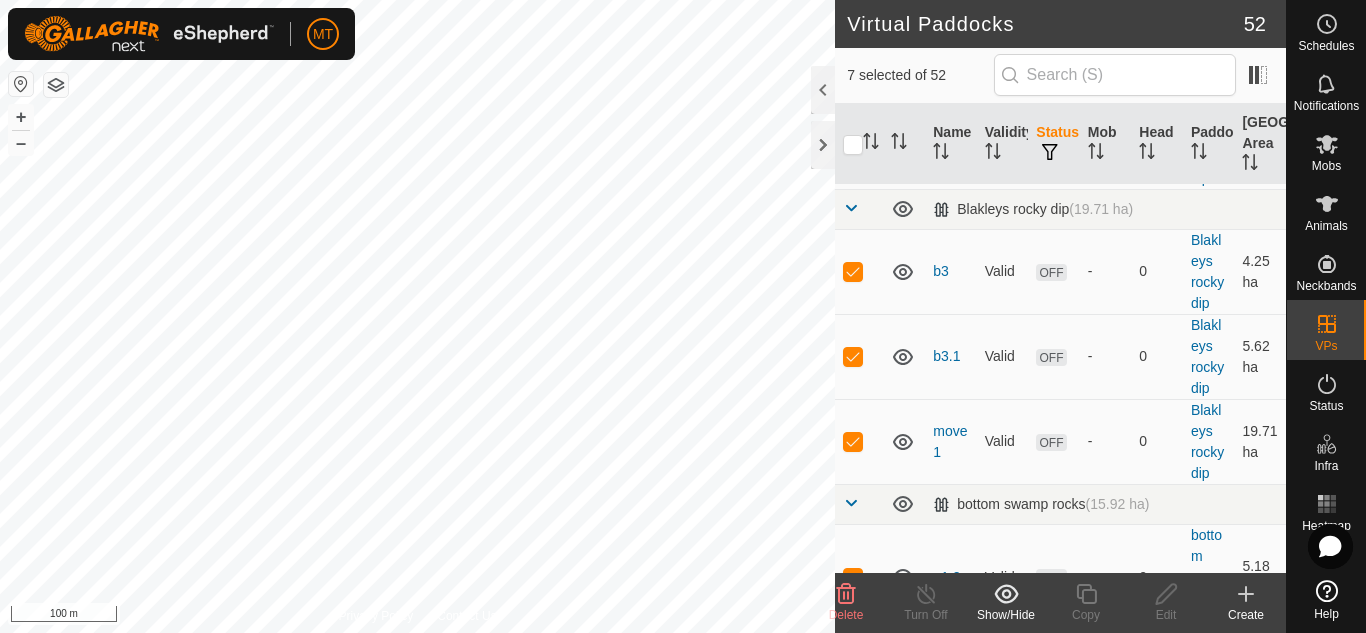 scroll, scrollTop: 90, scrollLeft: 0, axis: vertical 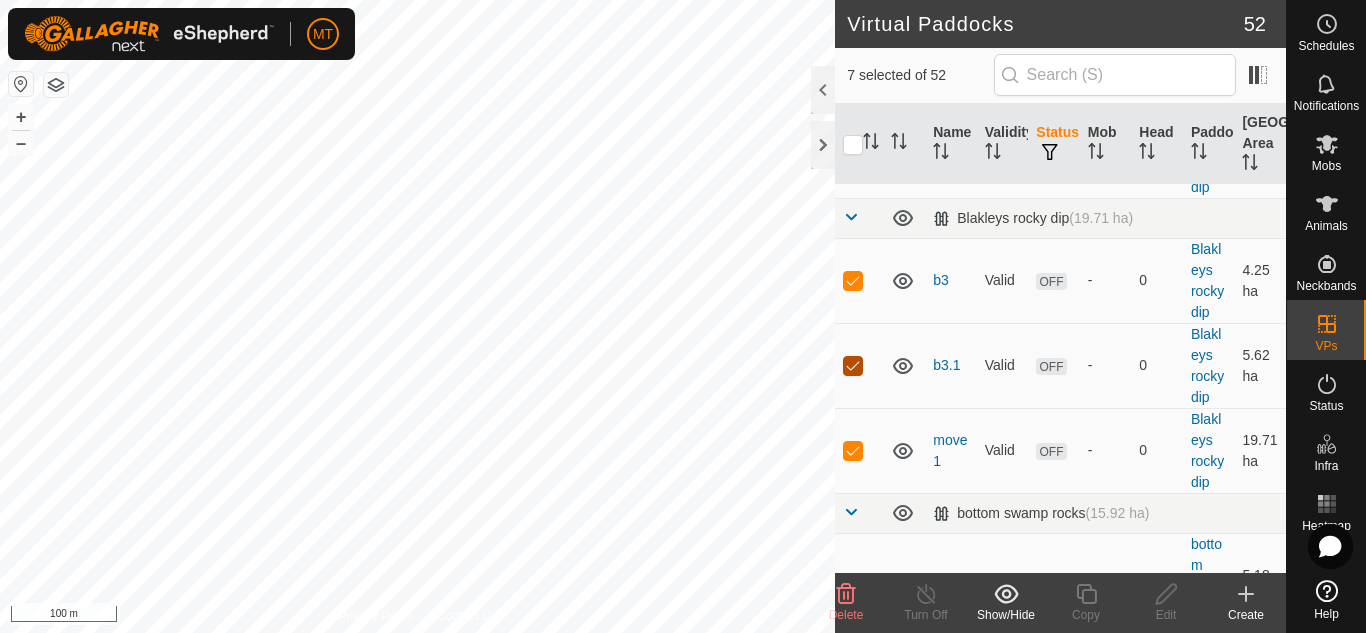 click at bounding box center (853, 366) 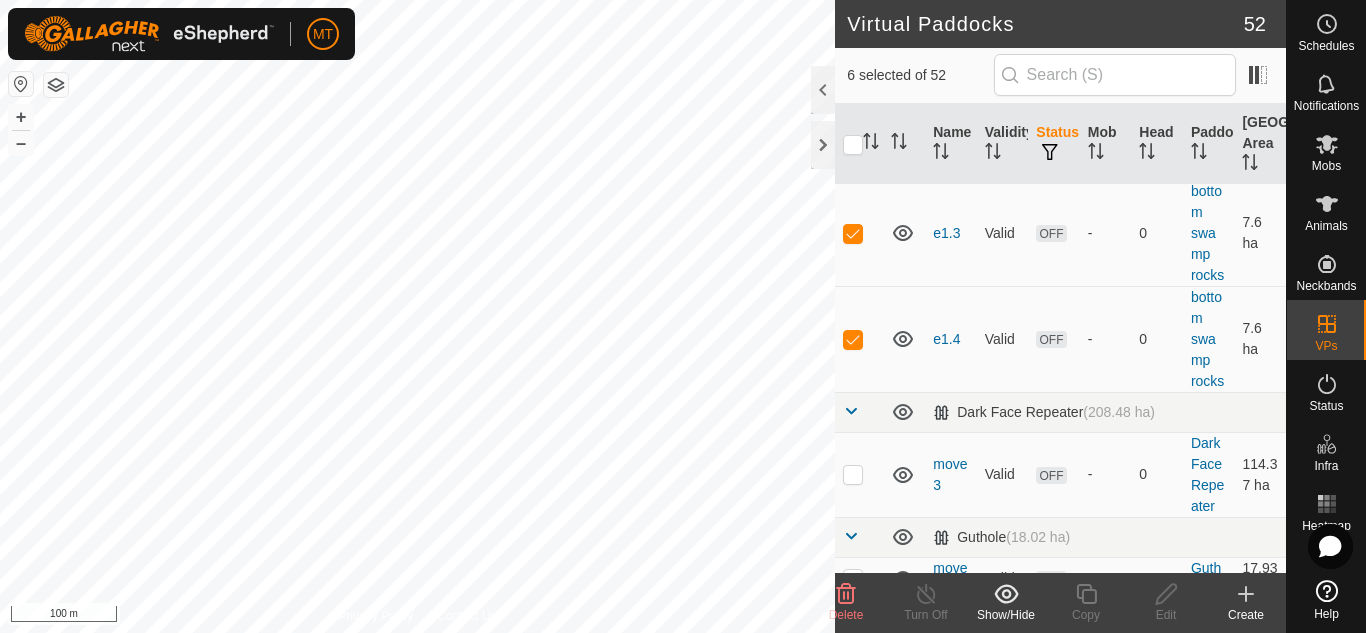 scroll, scrollTop: 555, scrollLeft: 0, axis: vertical 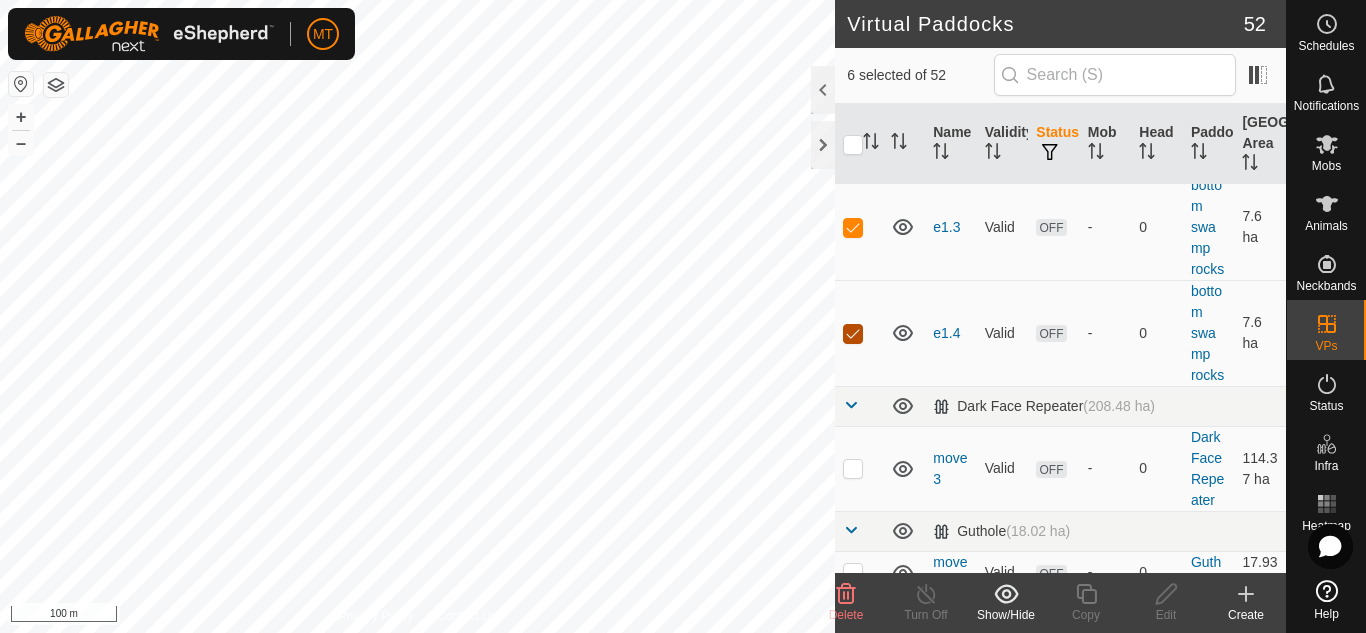 click at bounding box center (853, 334) 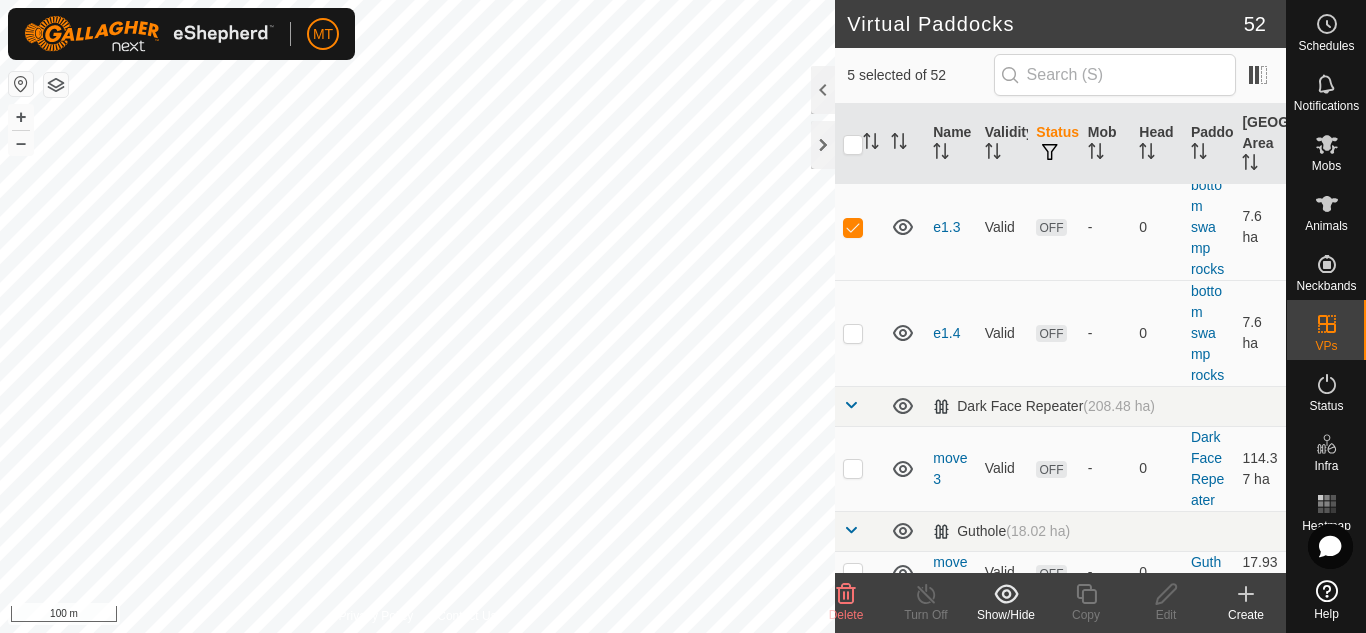 click at bounding box center (859, 468) 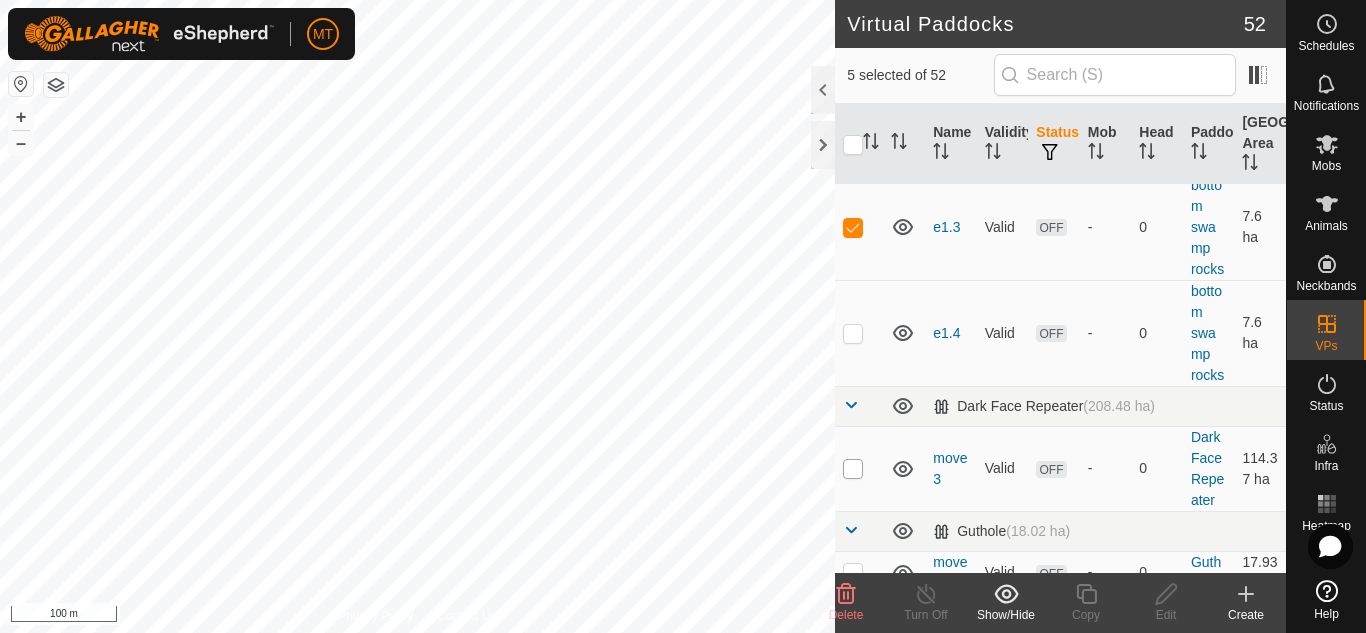 click at bounding box center (853, 469) 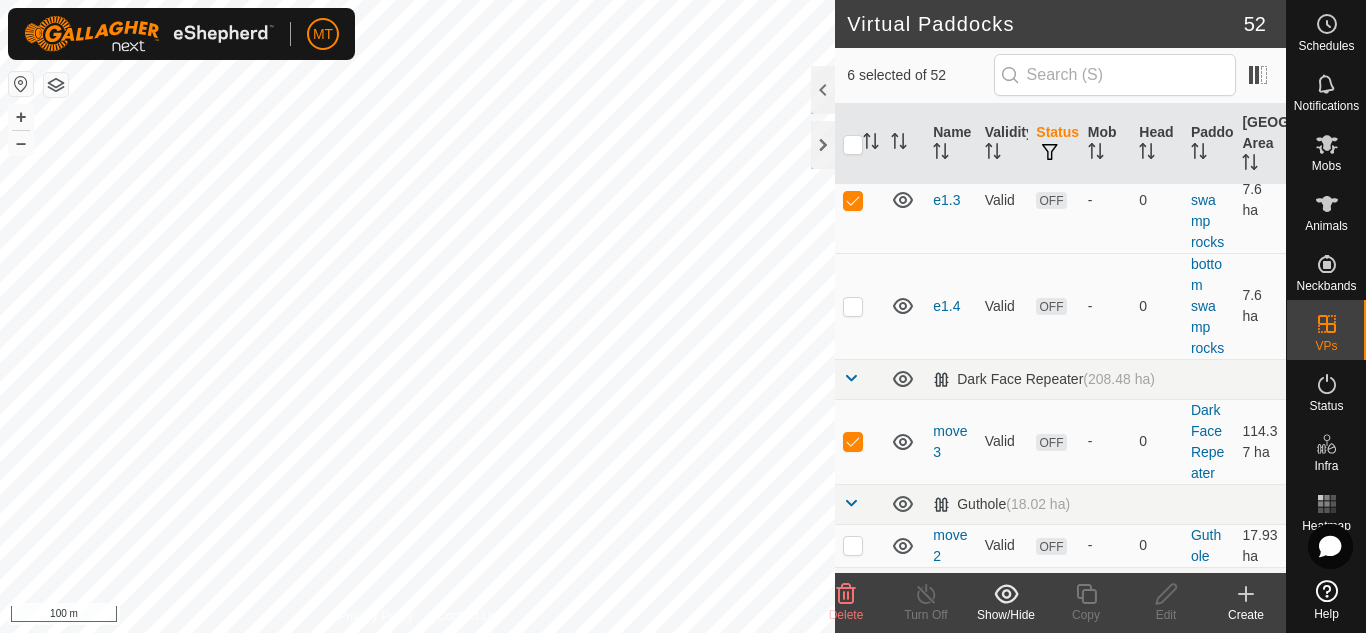 scroll, scrollTop: 762, scrollLeft: 0, axis: vertical 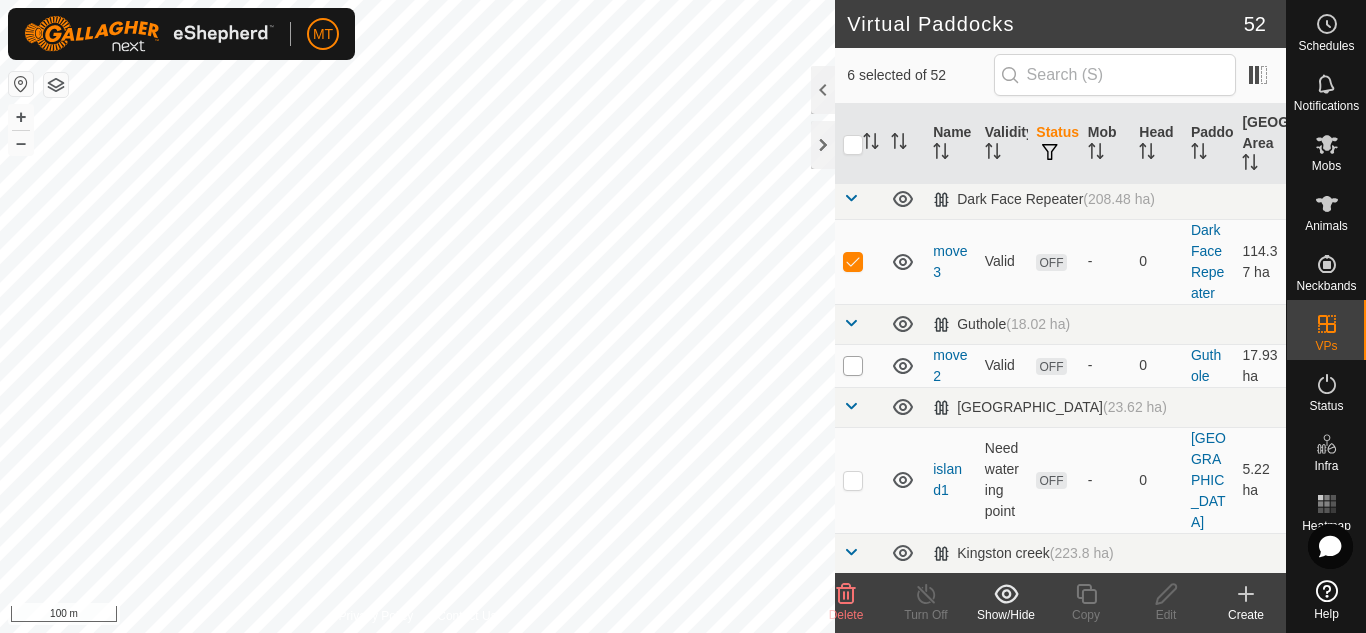 click at bounding box center (853, 366) 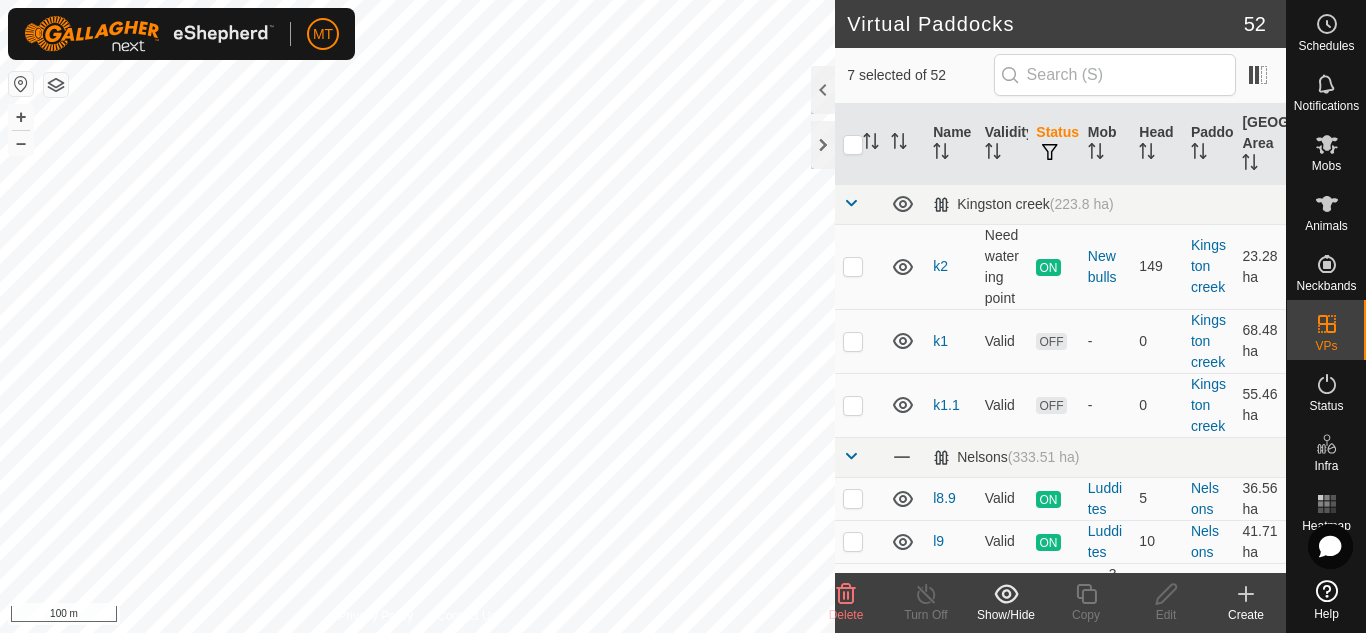 scroll, scrollTop: 1135, scrollLeft: 0, axis: vertical 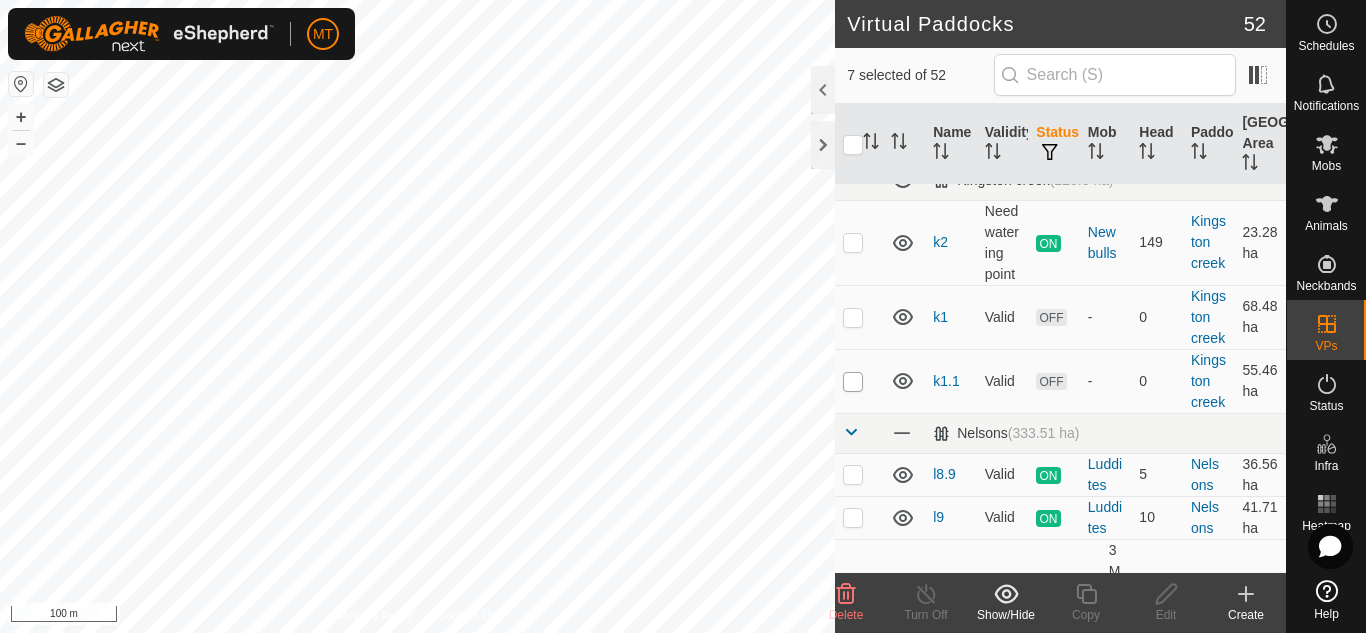 drag, startPoint x: 859, startPoint y: 383, endPoint x: 861, endPoint y: 372, distance: 11.18034 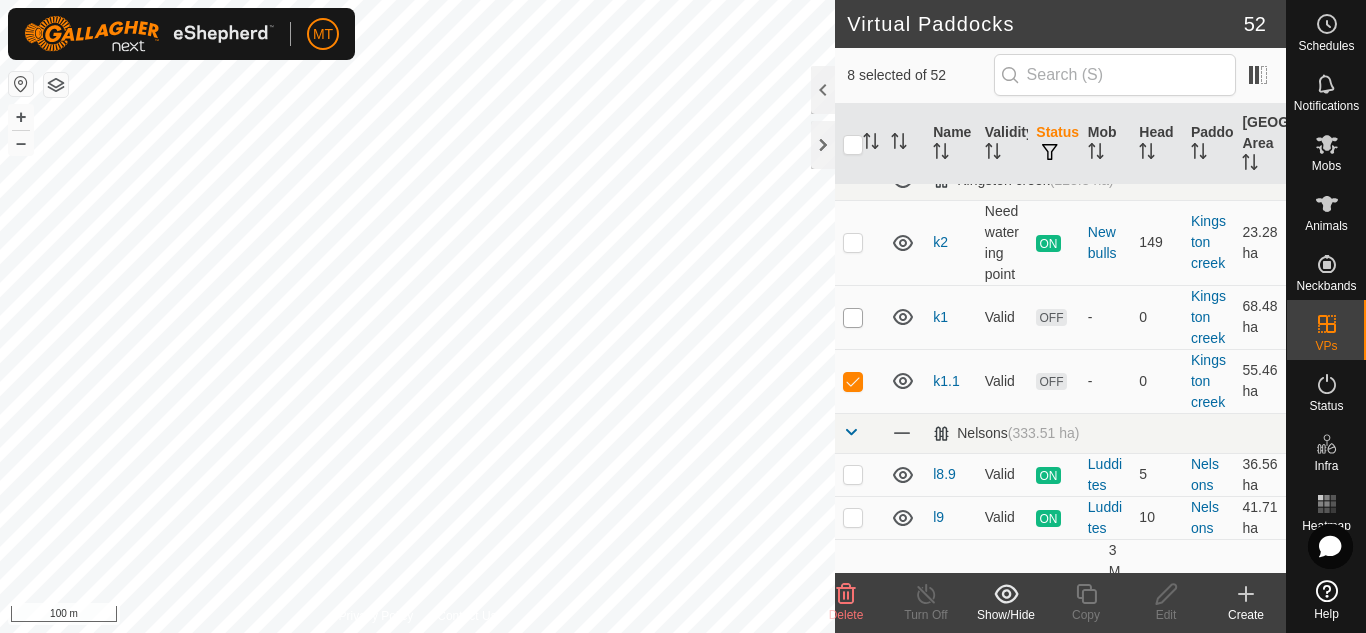 click at bounding box center [853, 318] 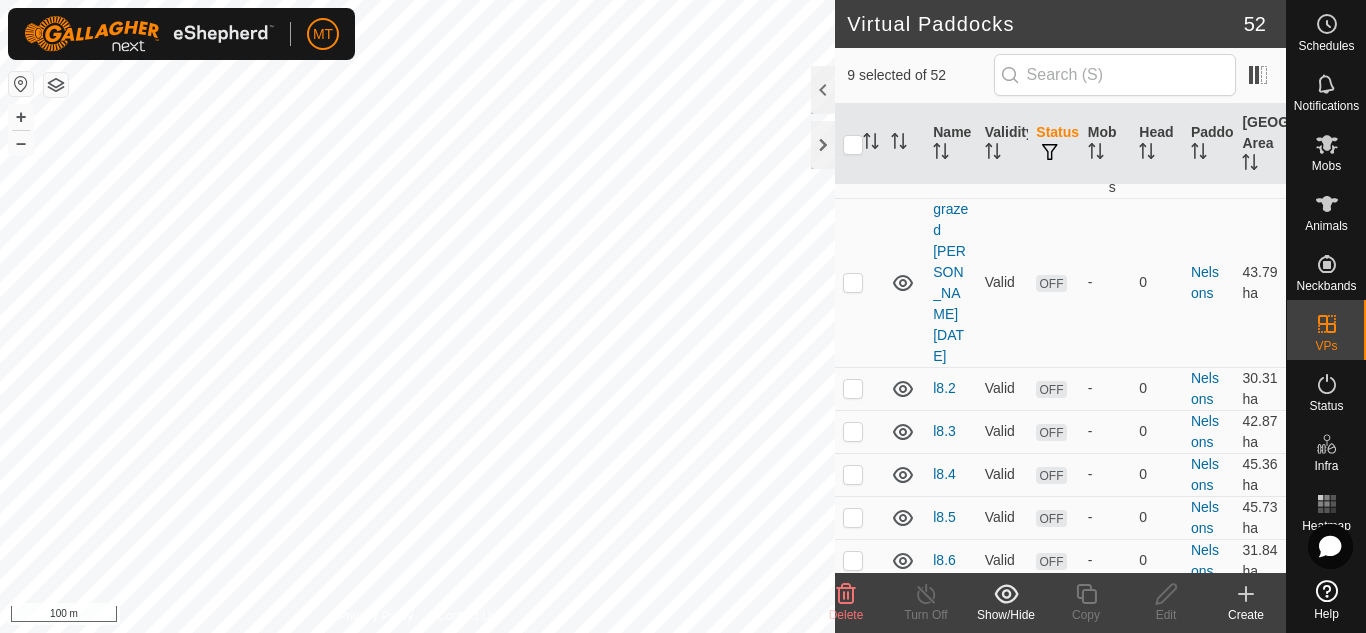 scroll, scrollTop: 2288, scrollLeft: 0, axis: vertical 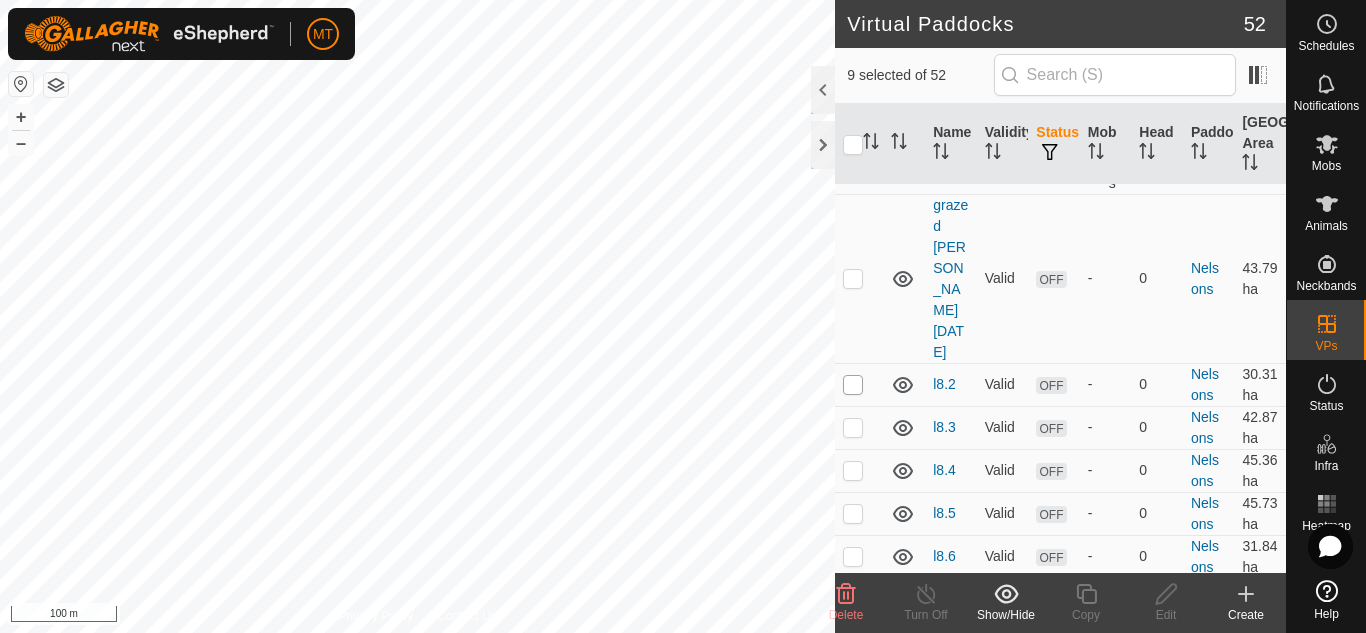 click at bounding box center [853, 385] 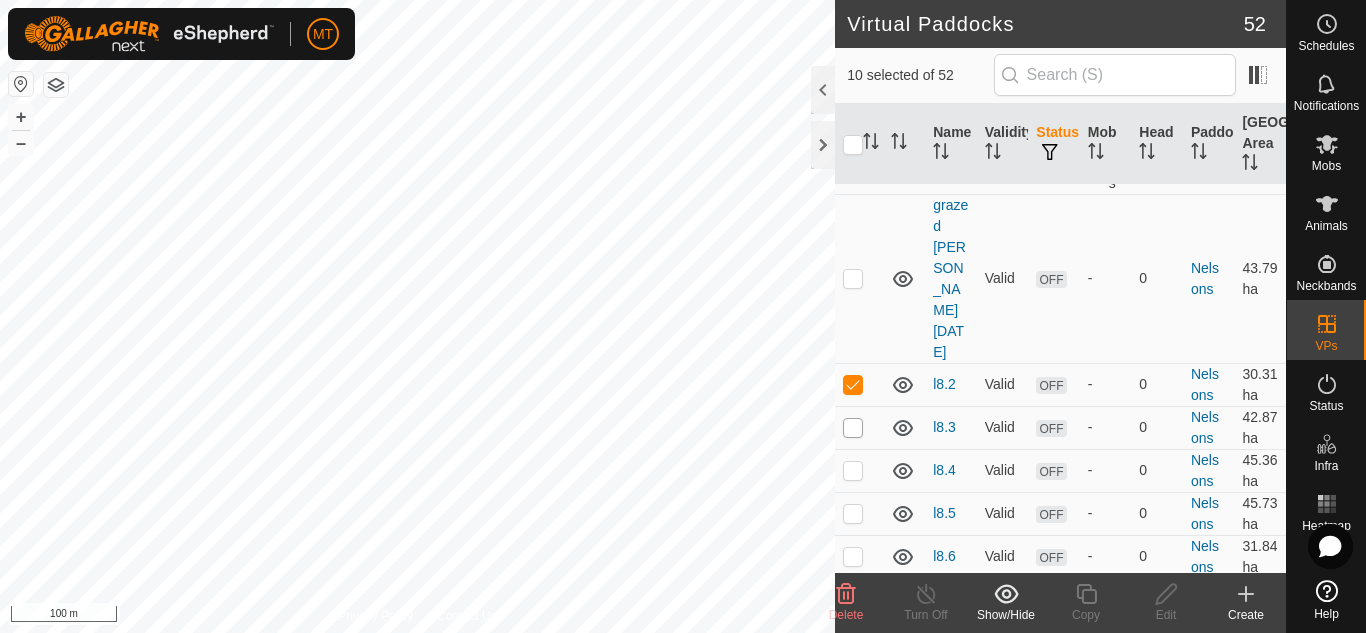 click at bounding box center (853, 428) 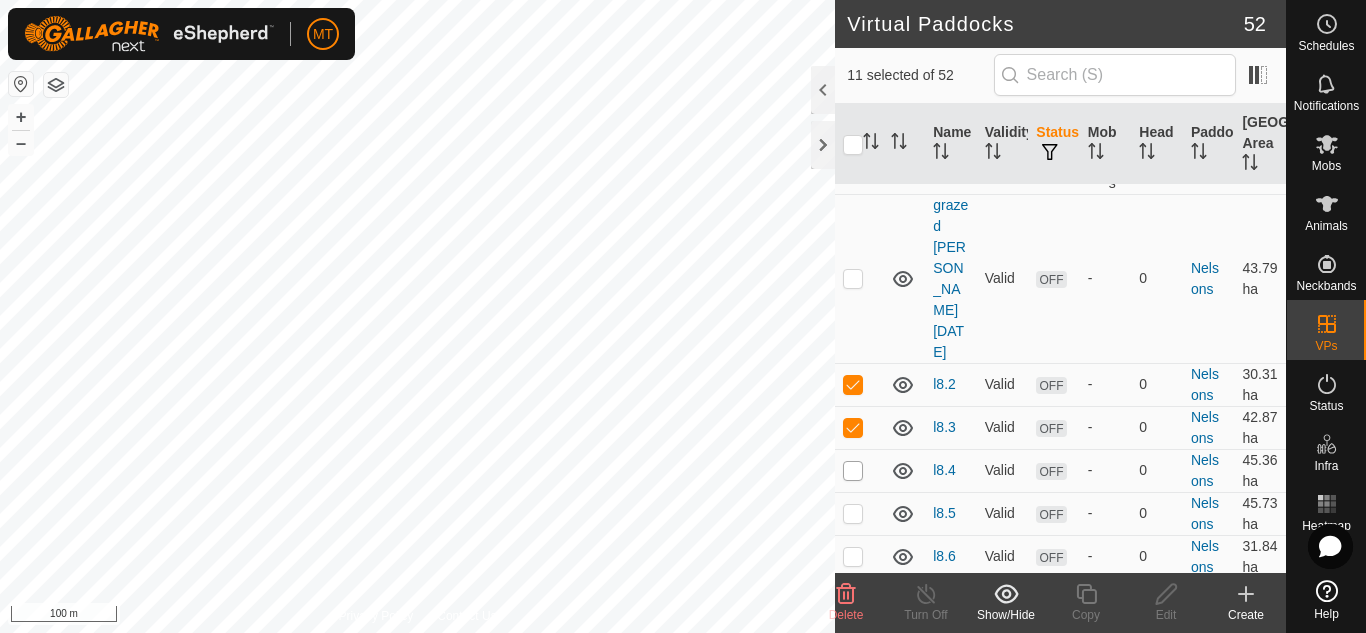 click at bounding box center [853, 471] 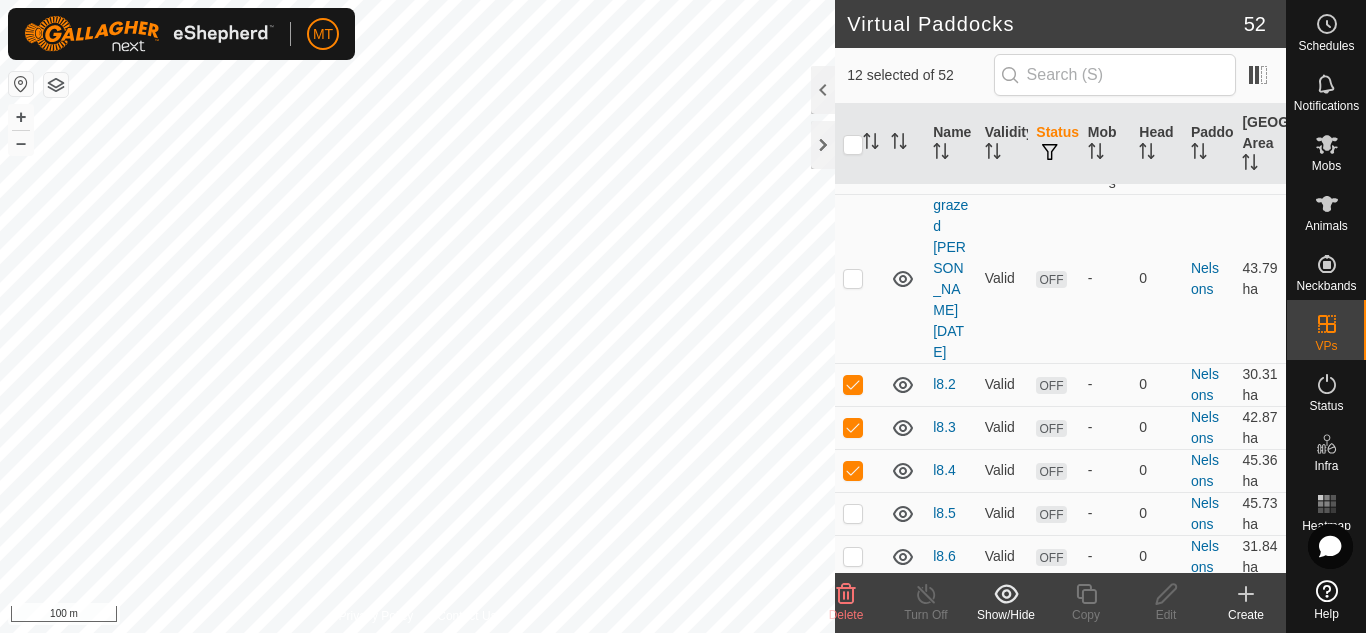 click at bounding box center [853, 514] 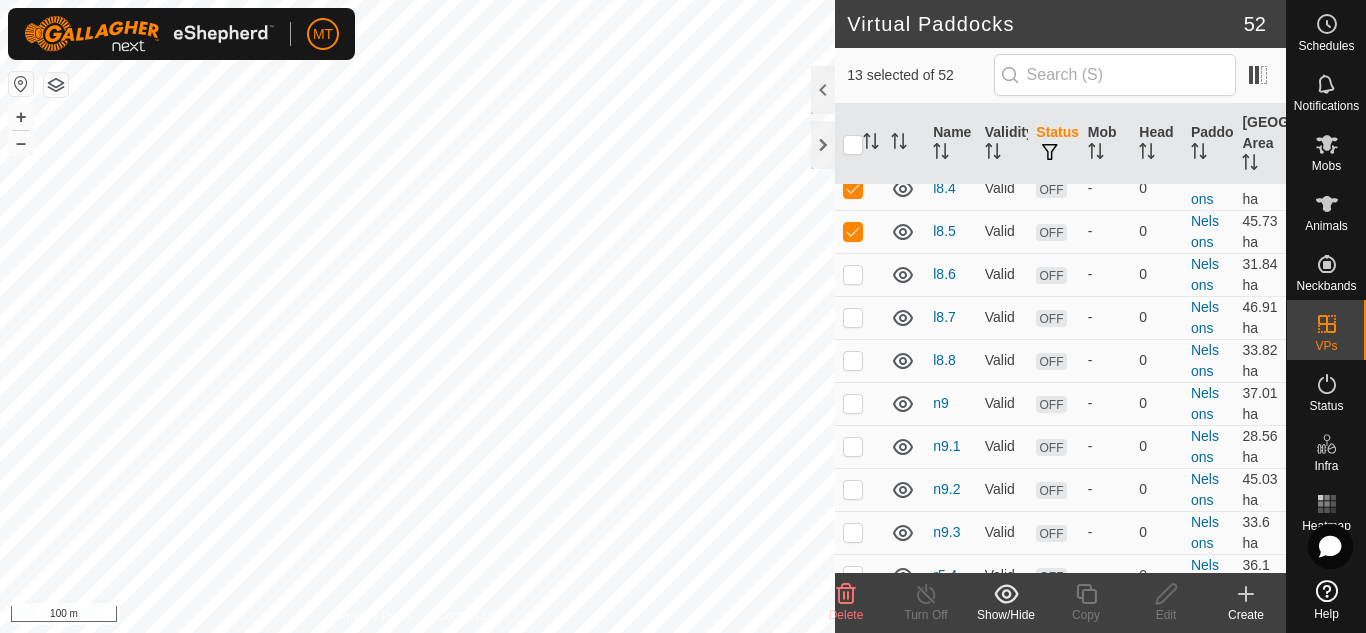 scroll, scrollTop: 2567, scrollLeft: 0, axis: vertical 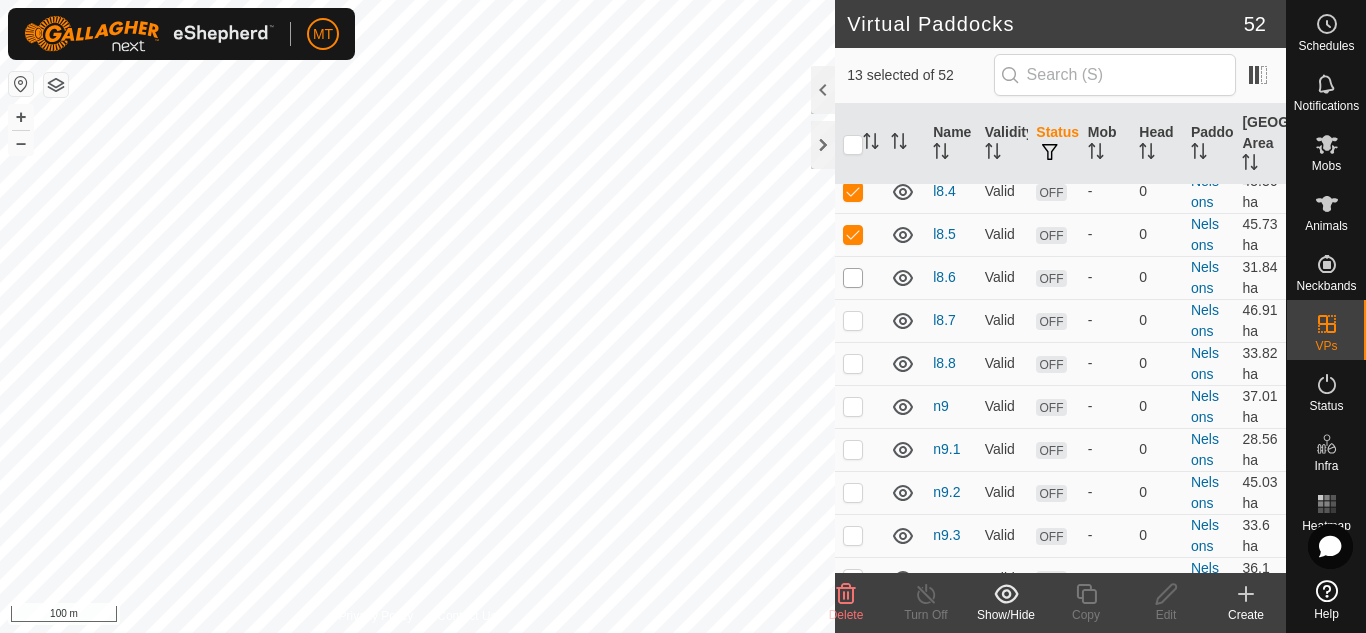 click at bounding box center [853, 278] 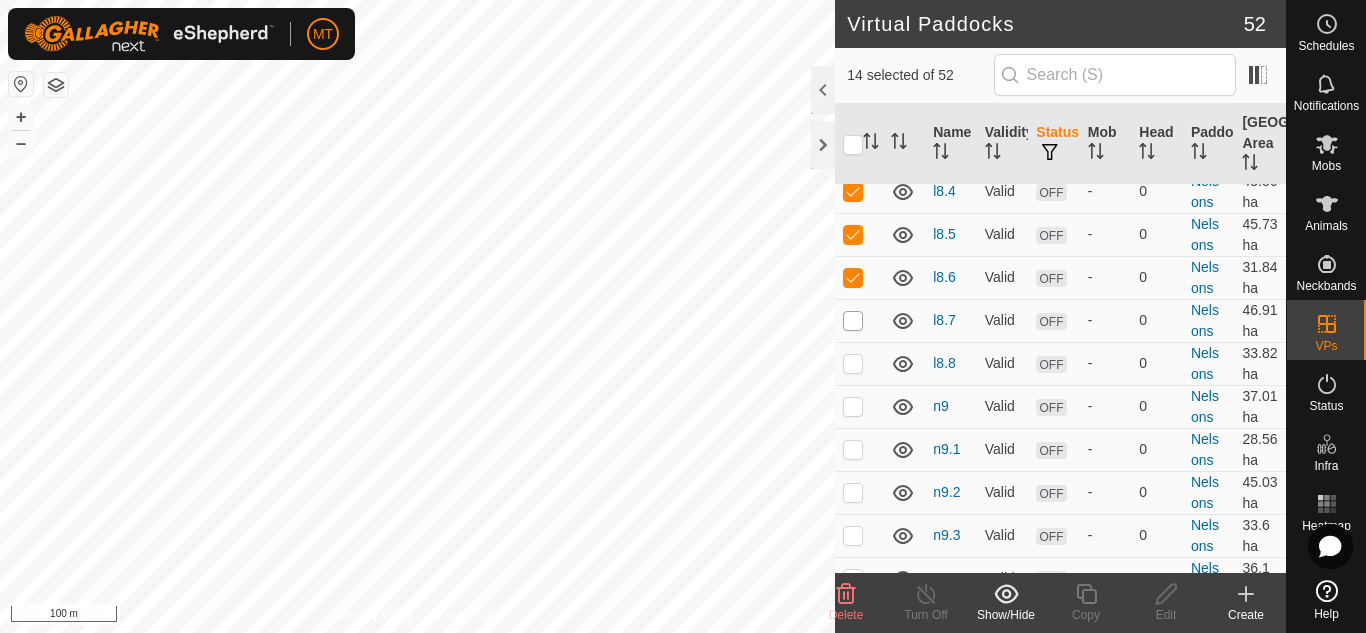 click at bounding box center (853, 321) 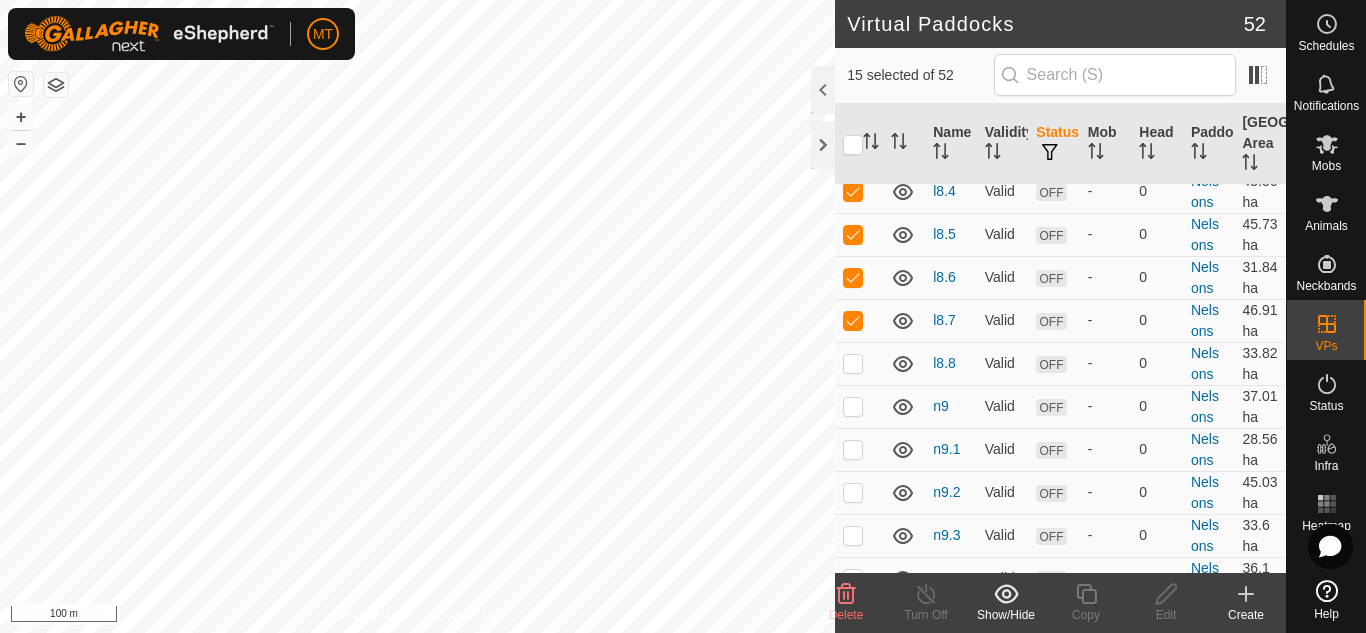 click at bounding box center (859, 363) 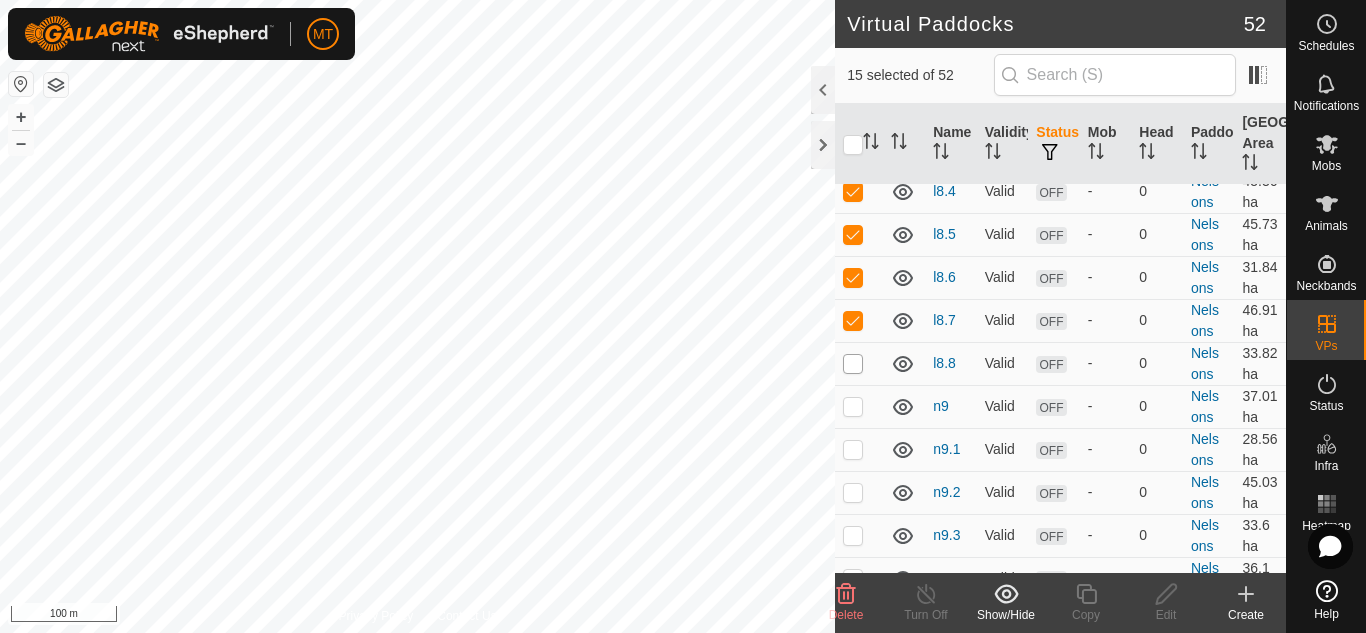 click at bounding box center (853, 364) 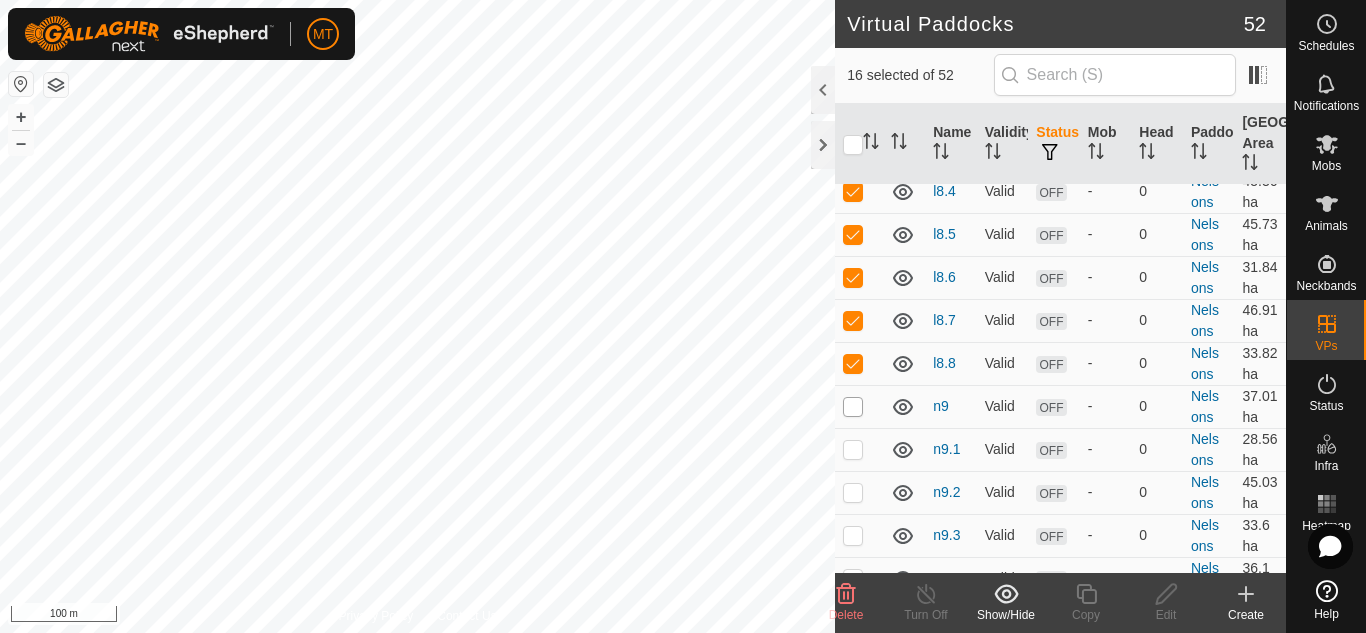 click at bounding box center (853, 407) 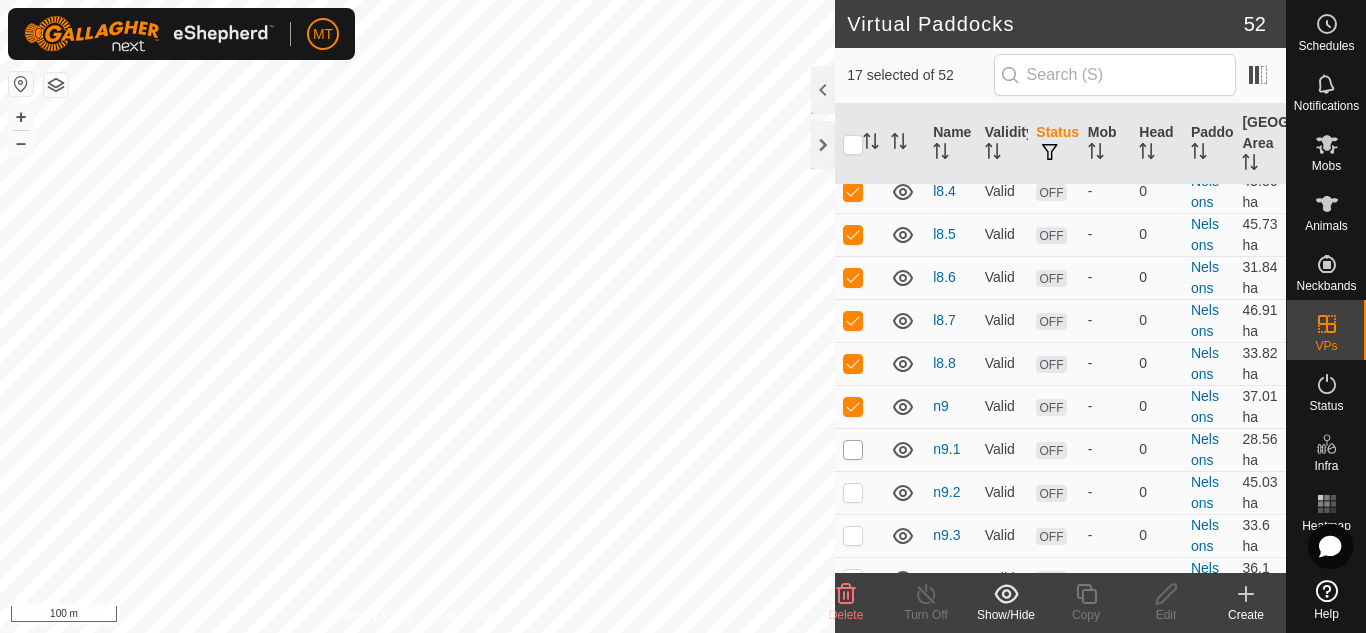 click at bounding box center (853, 450) 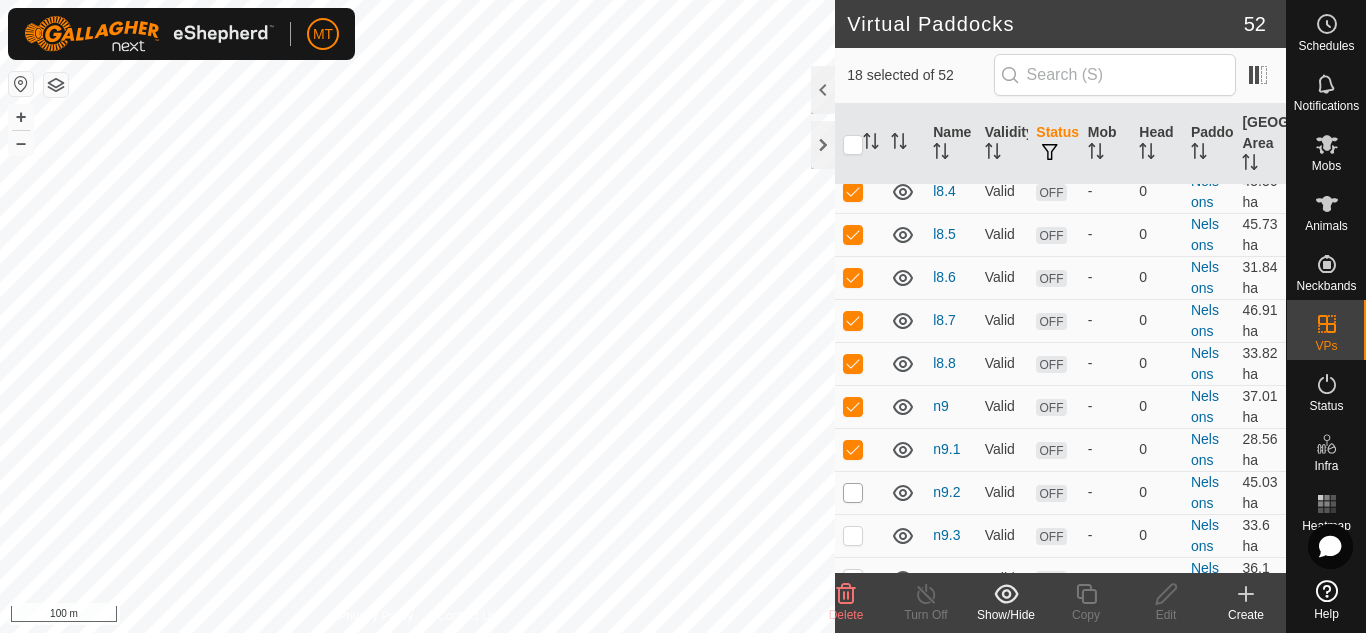 click at bounding box center (853, 493) 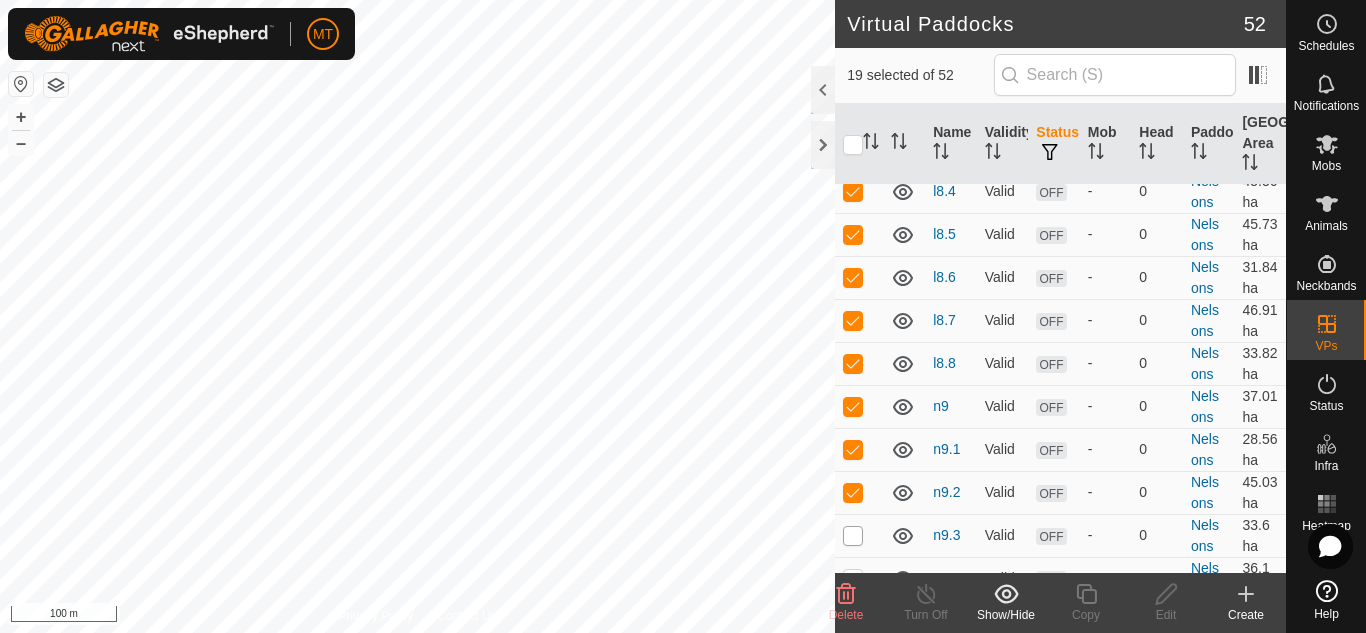 click at bounding box center [853, 536] 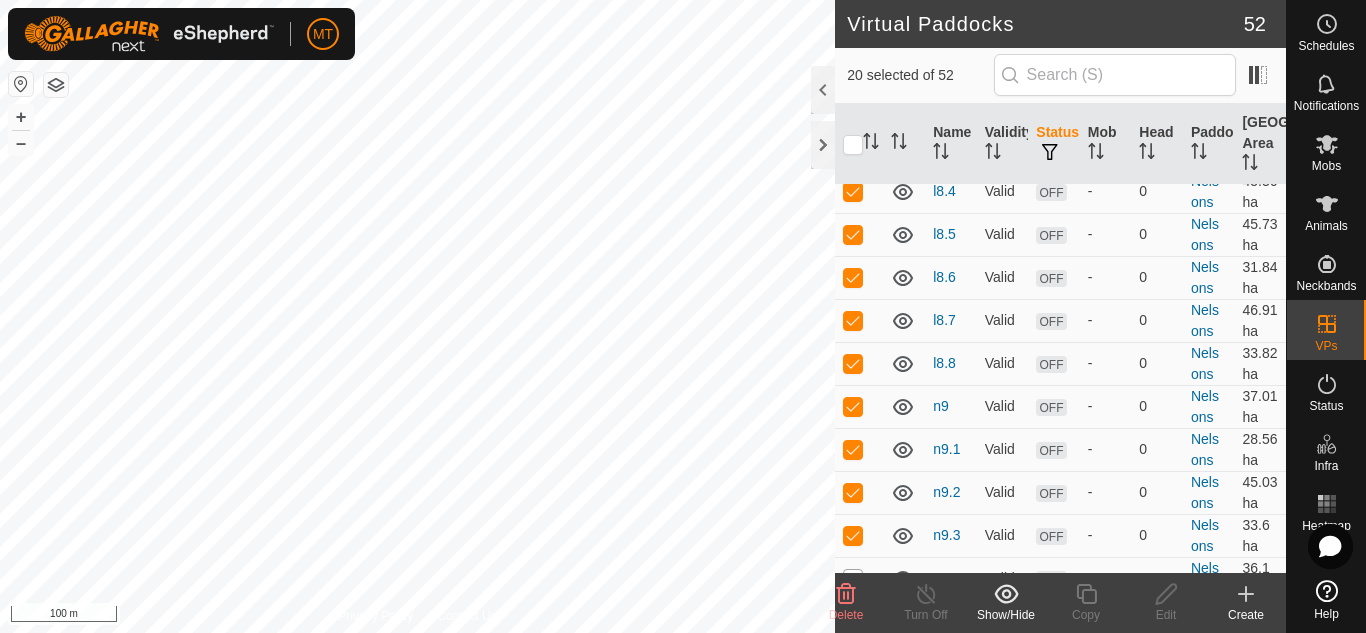 click at bounding box center [853, 579] 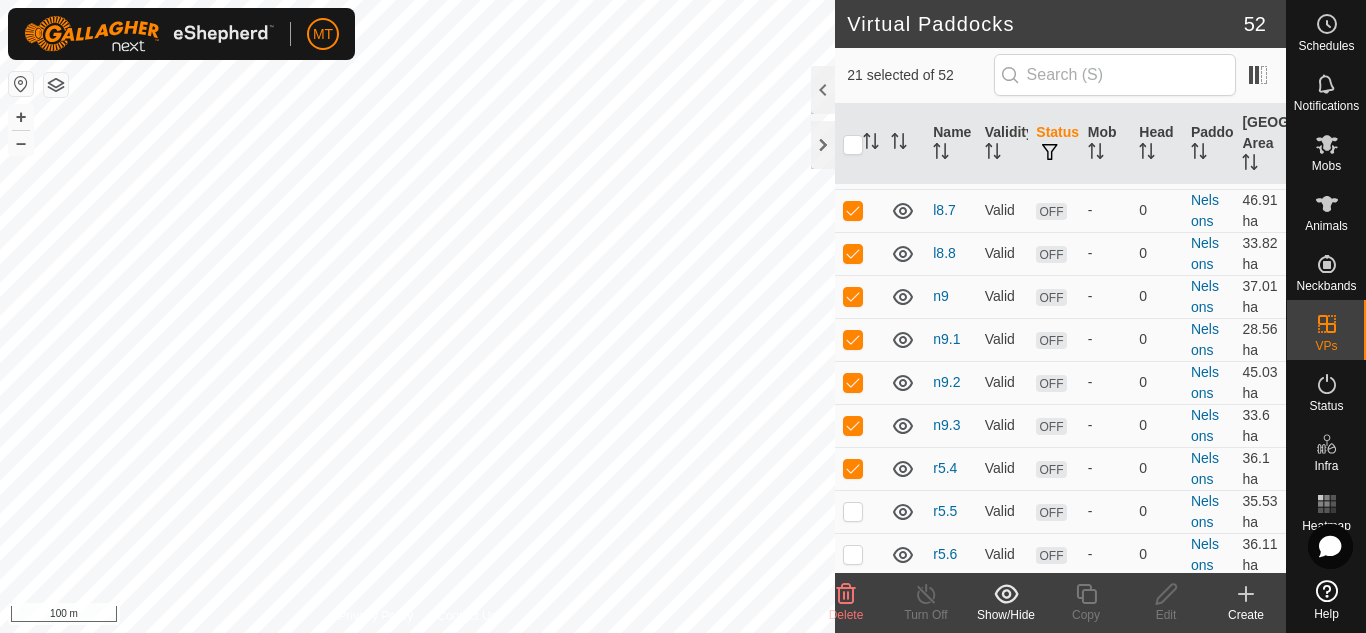 scroll, scrollTop: 2715, scrollLeft: 0, axis: vertical 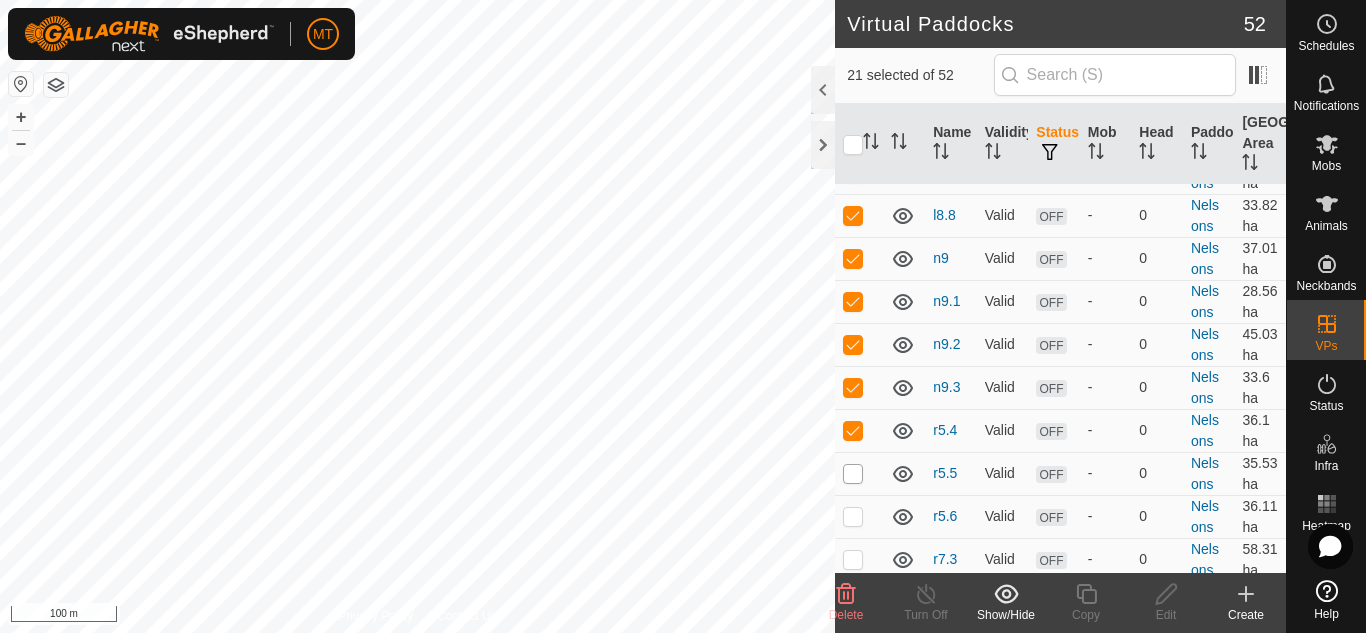 click at bounding box center [853, 474] 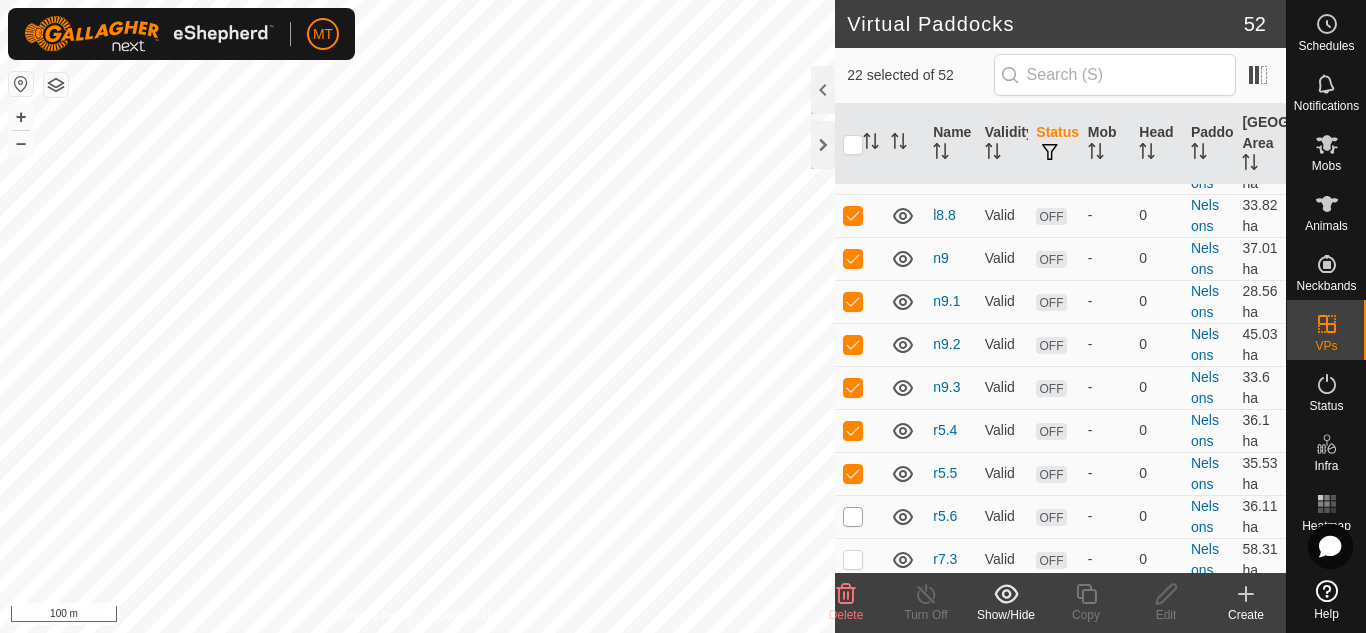 click at bounding box center [853, 517] 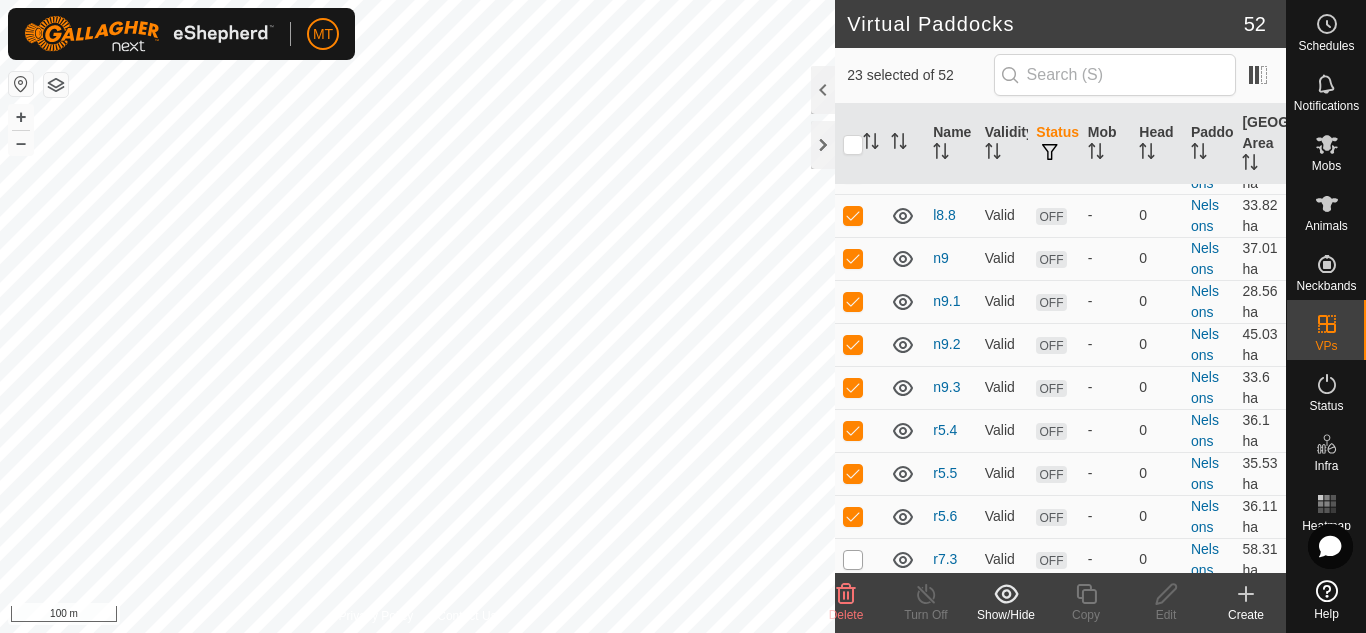 click at bounding box center [853, 560] 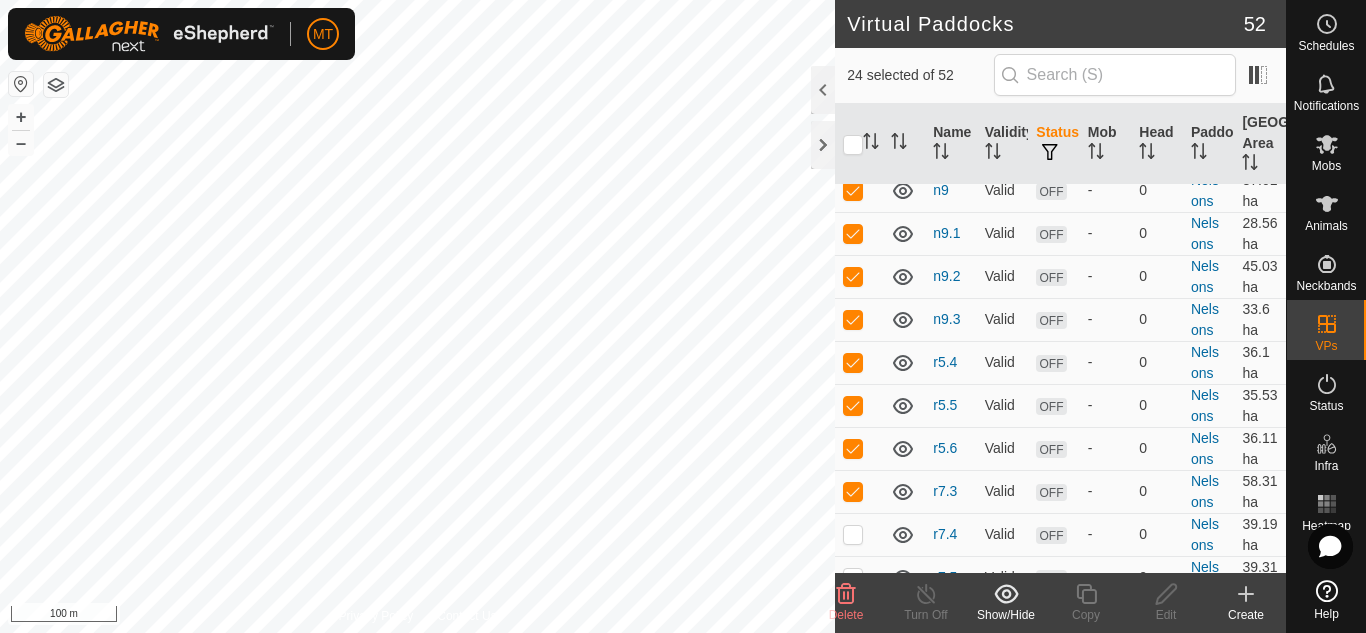 scroll, scrollTop: 2833, scrollLeft: 0, axis: vertical 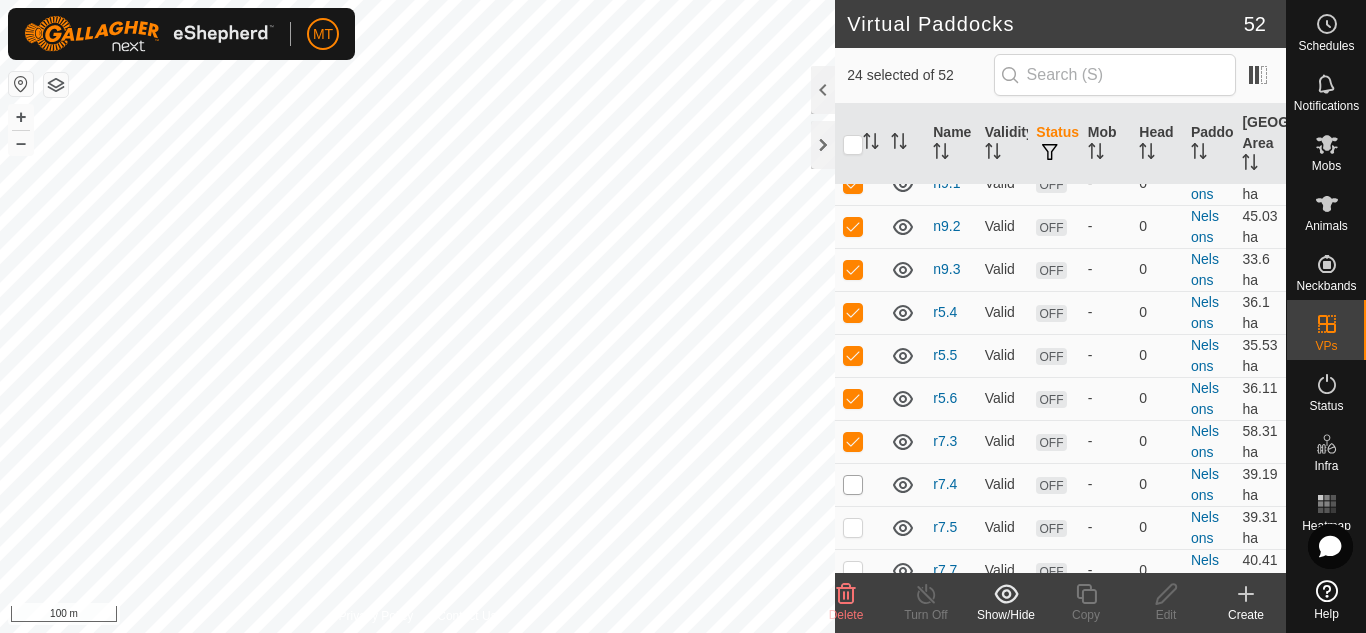 click at bounding box center (853, 485) 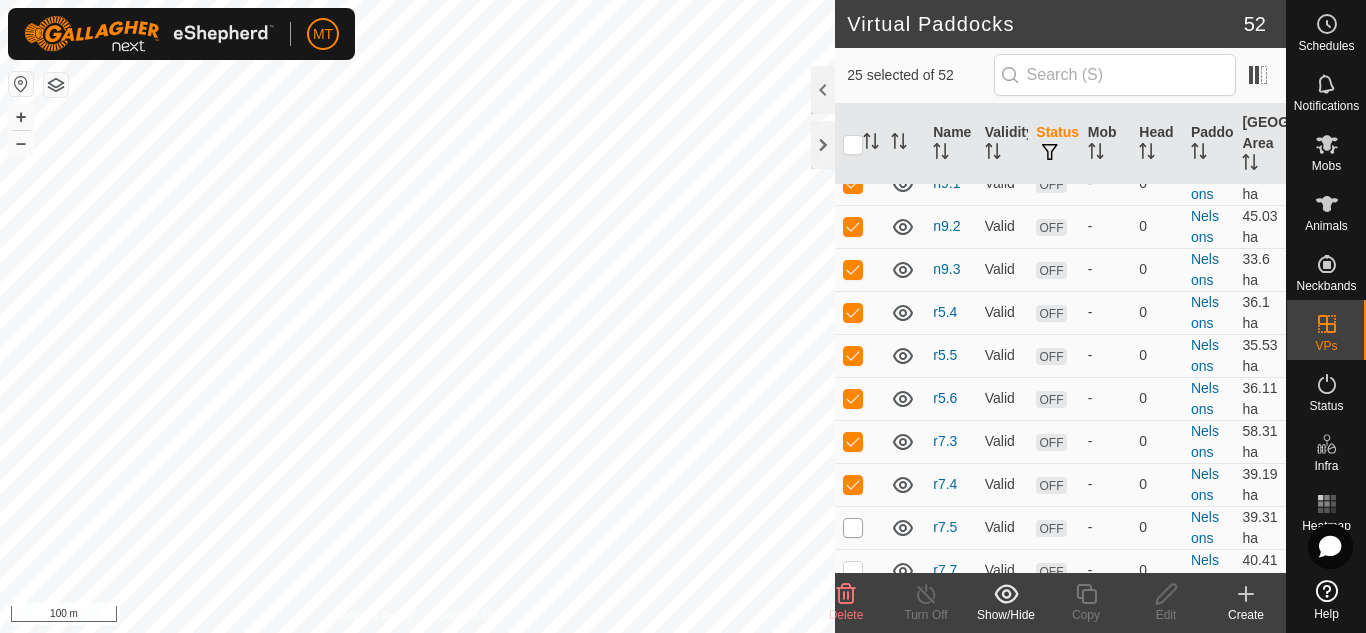click at bounding box center (853, 528) 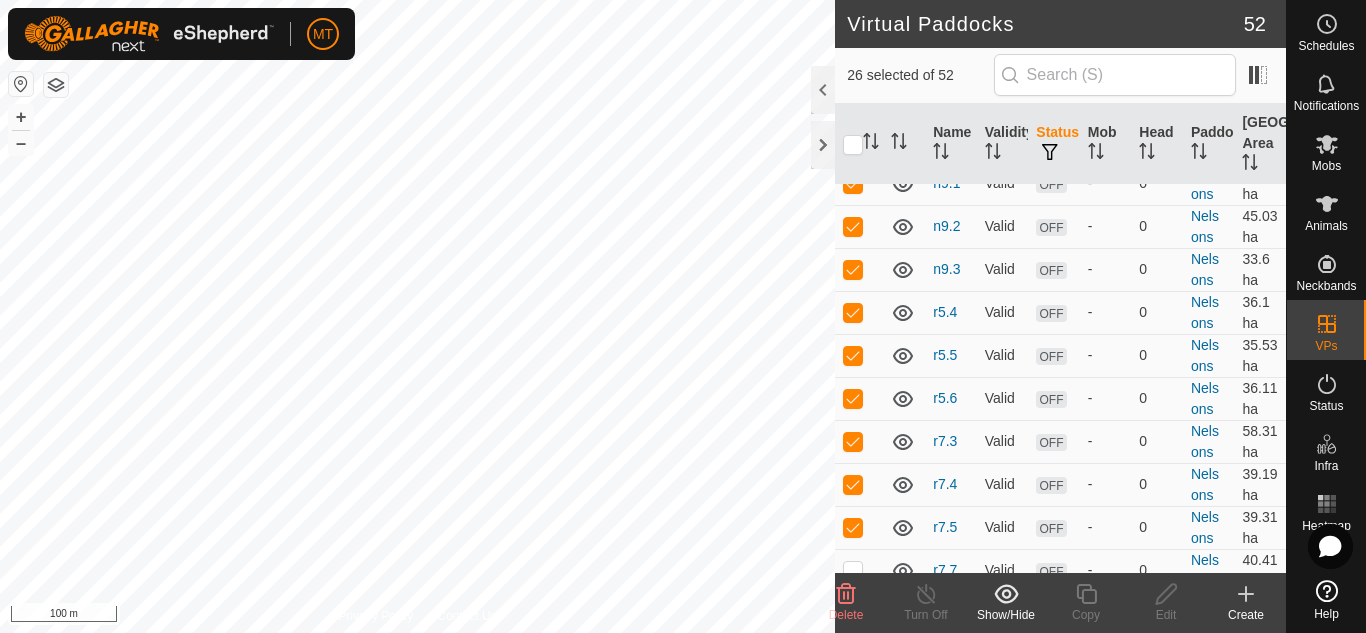 drag, startPoint x: 856, startPoint y: 534, endPoint x: 878, endPoint y: 478, distance: 60.166435 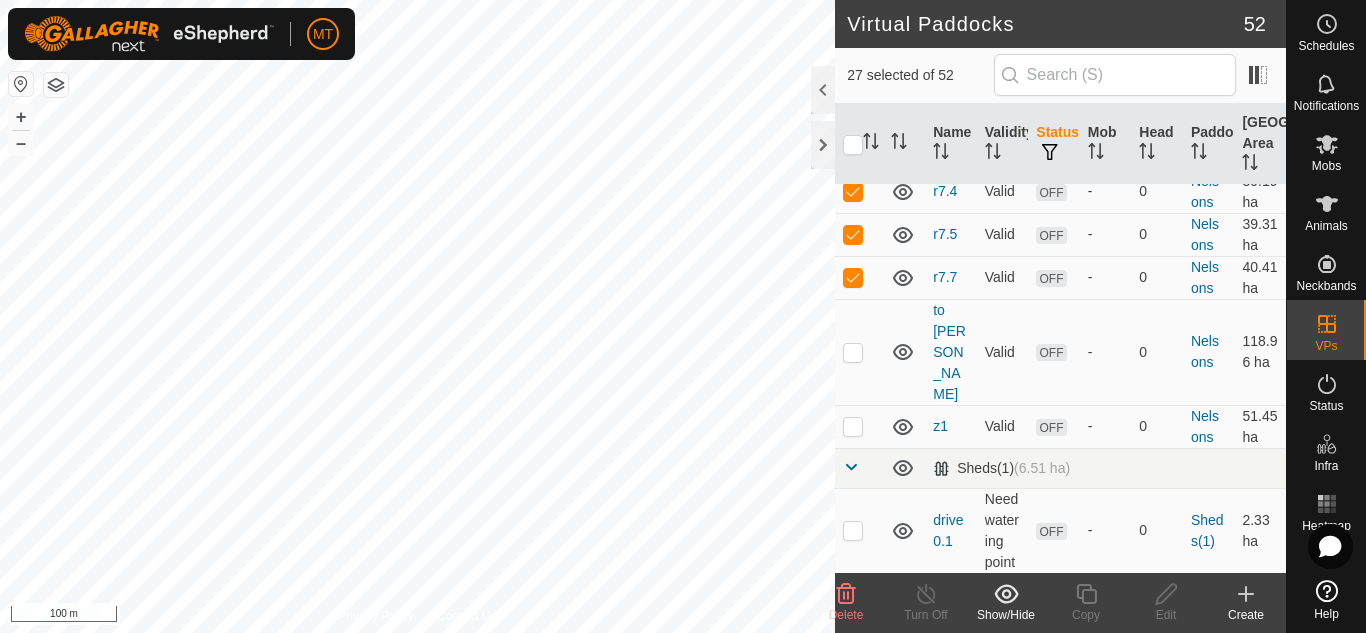 scroll, scrollTop: 3136, scrollLeft: 0, axis: vertical 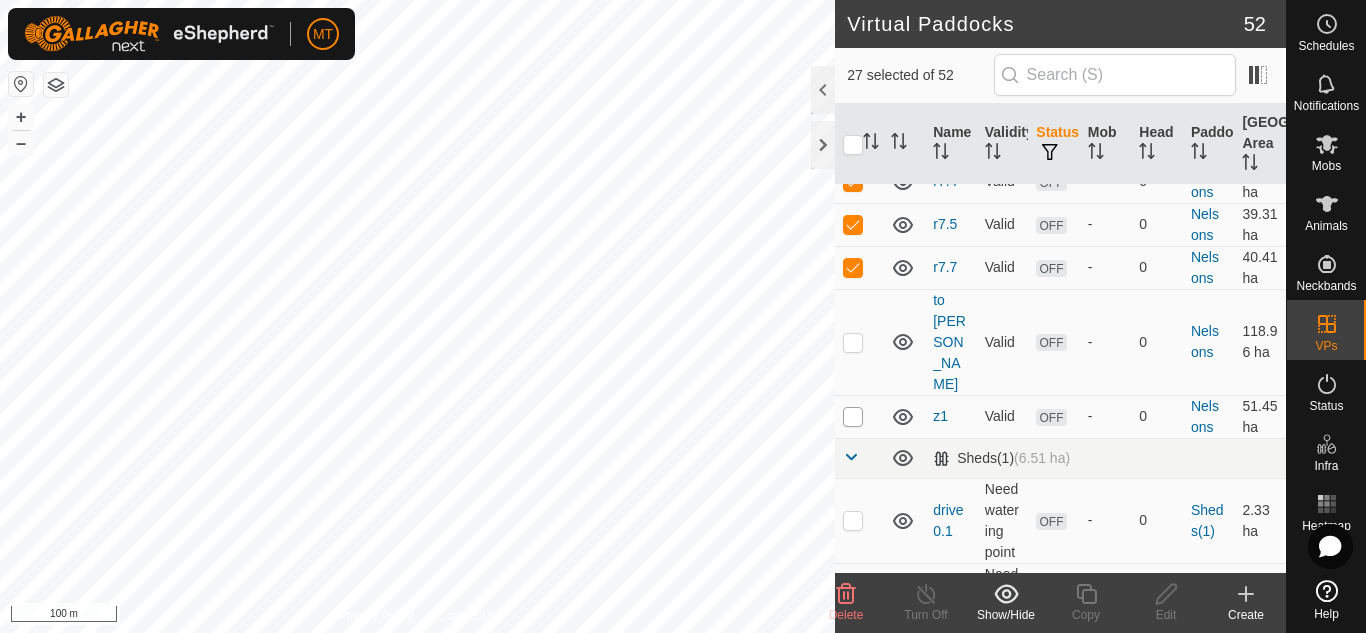 click at bounding box center (853, 417) 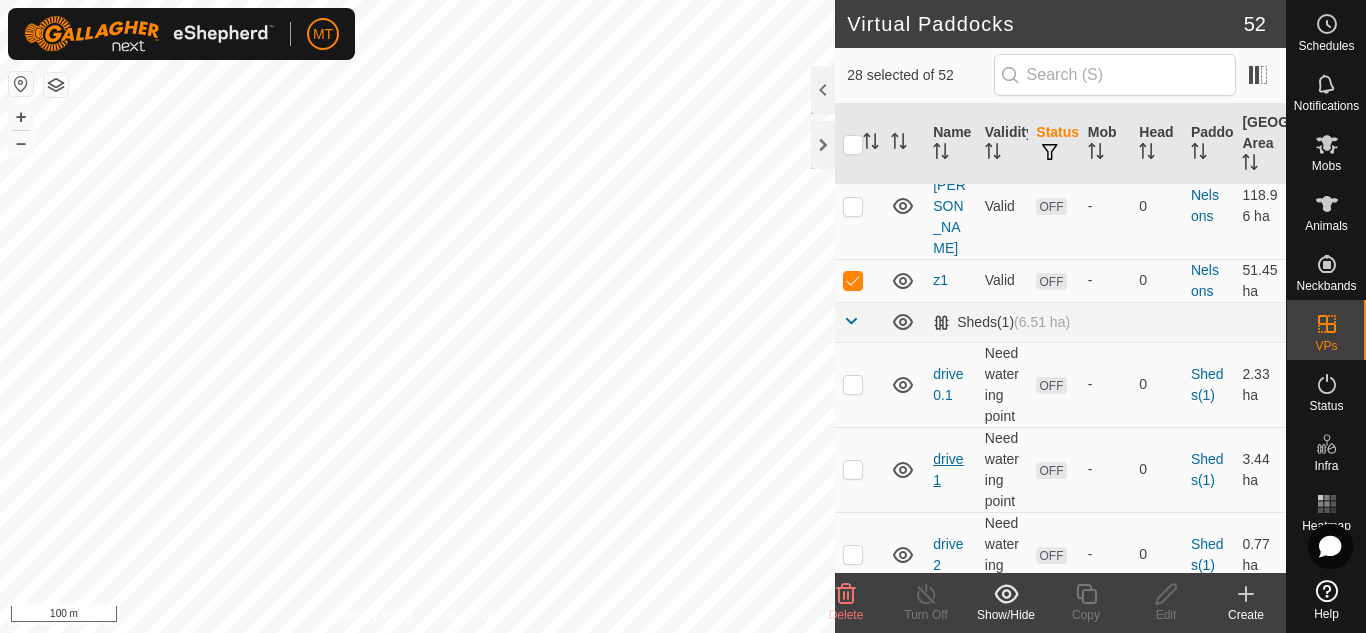 scroll, scrollTop: 3282, scrollLeft: 0, axis: vertical 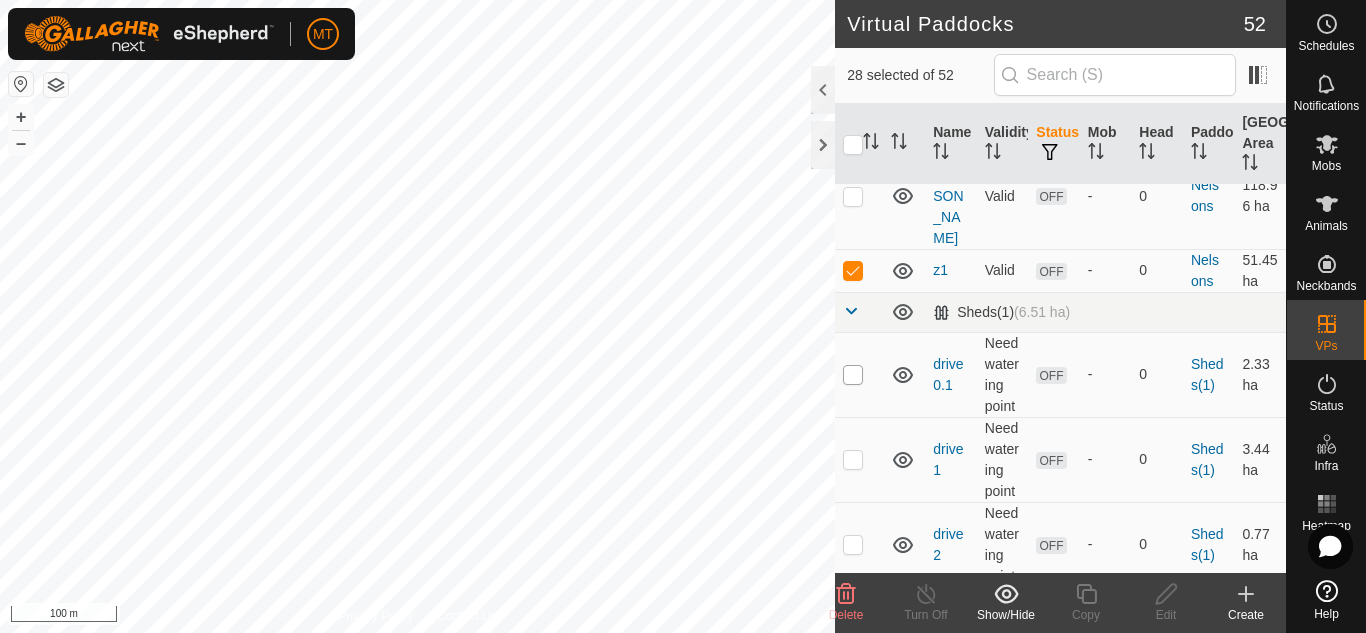 click at bounding box center (853, 375) 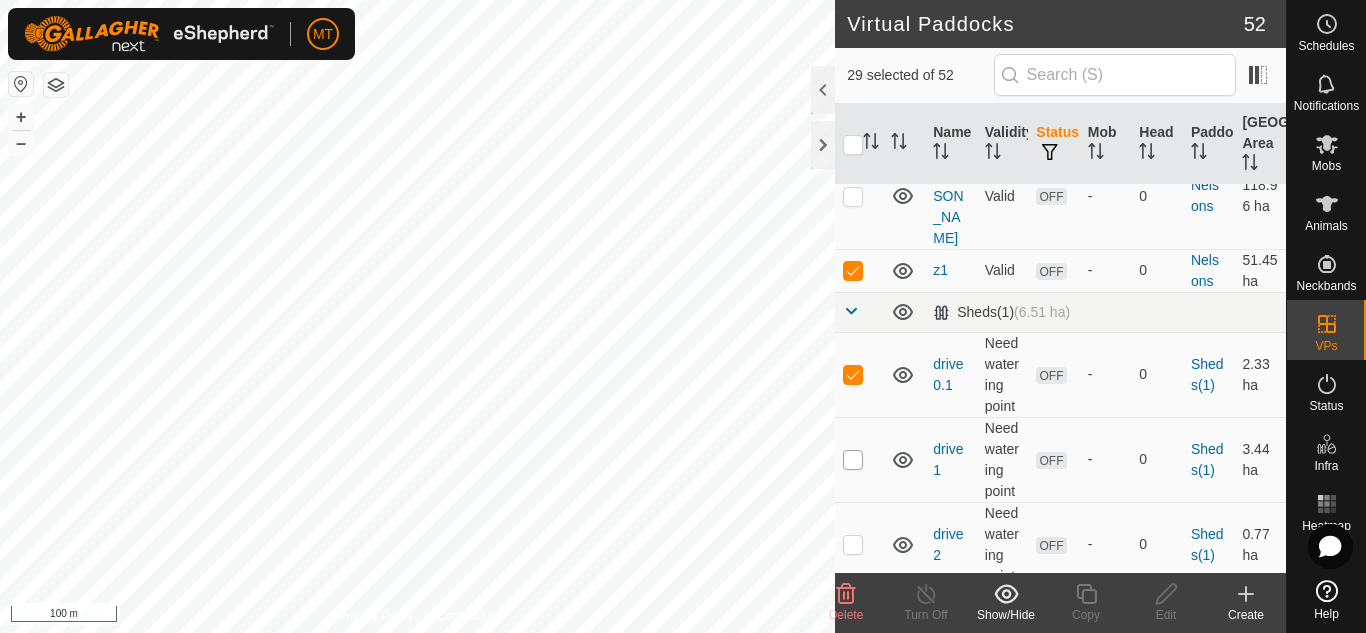 click at bounding box center (853, 460) 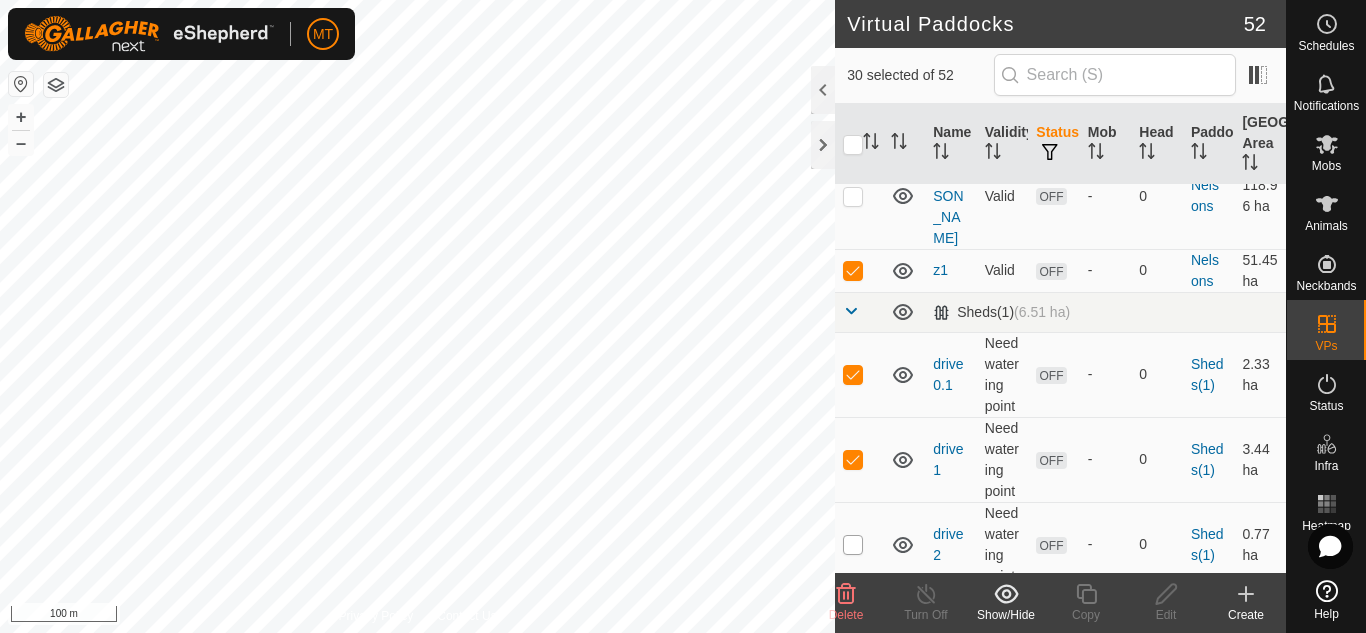 click at bounding box center (853, 545) 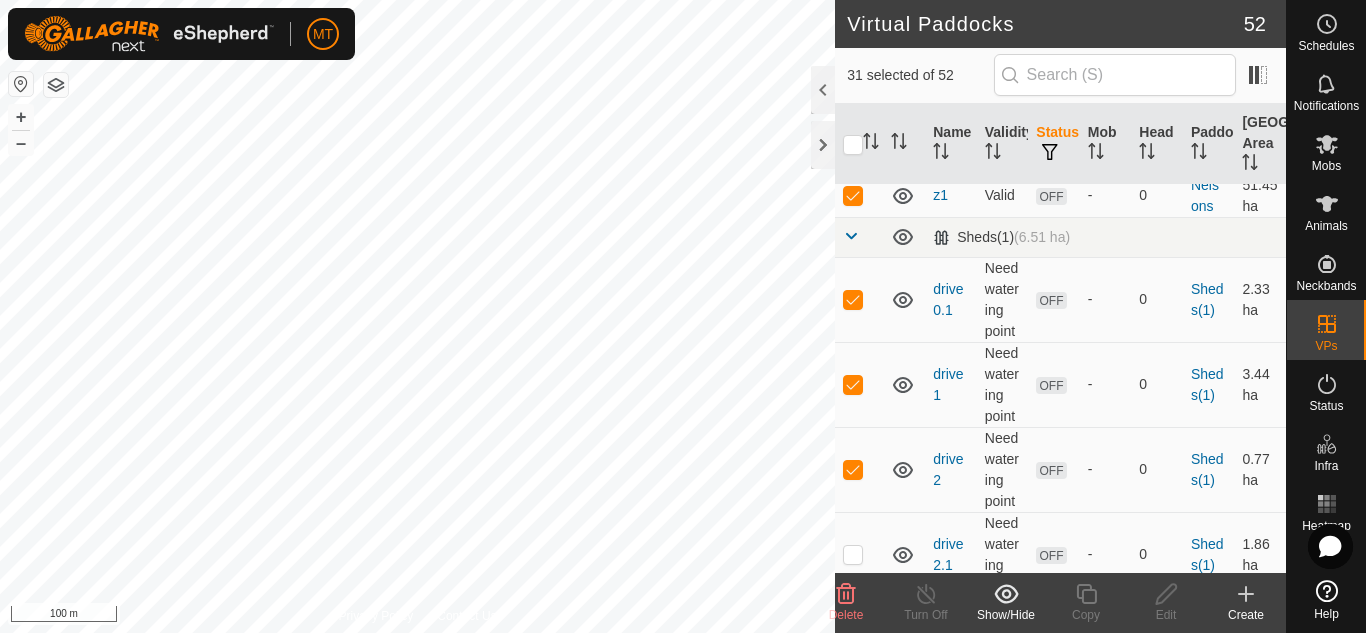 scroll, scrollTop: 3484, scrollLeft: 0, axis: vertical 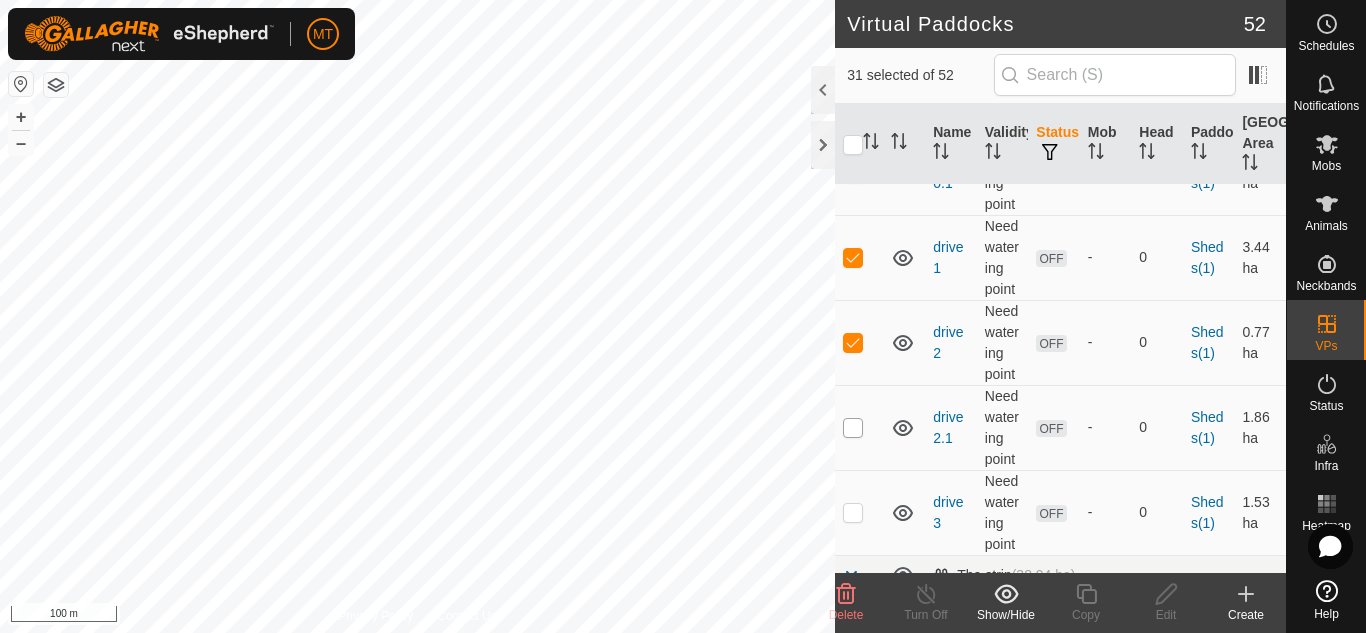 click at bounding box center (853, 428) 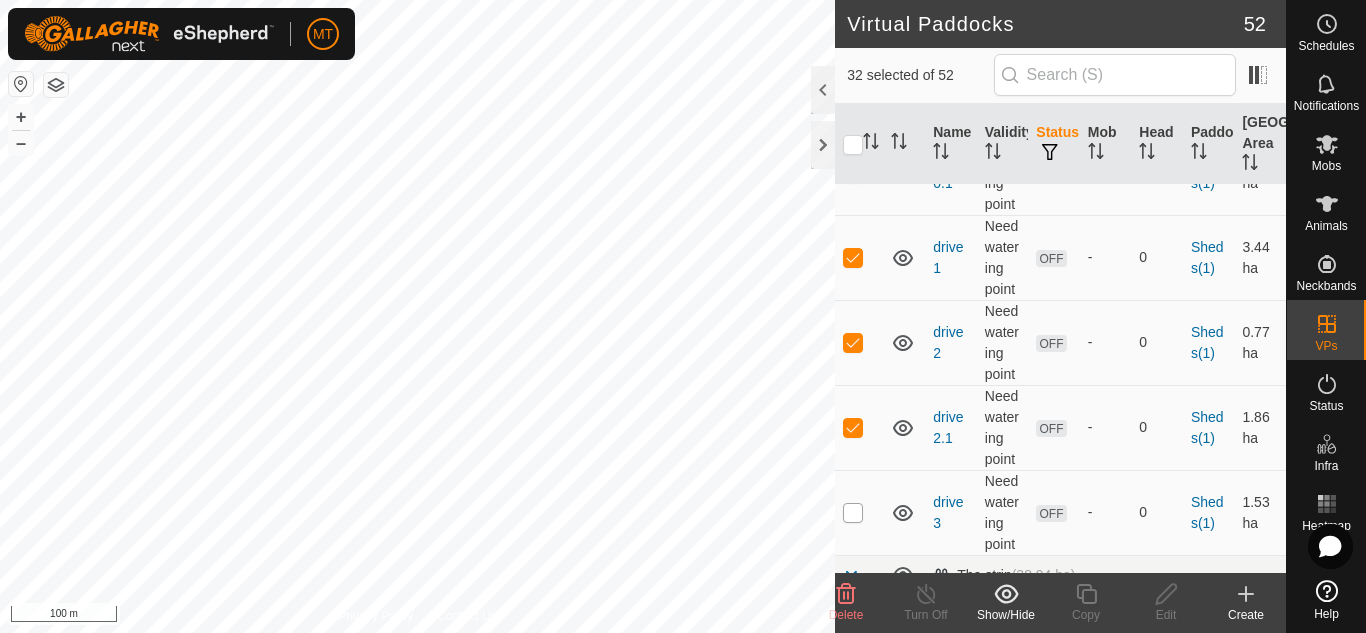 click at bounding box center (853, 513) 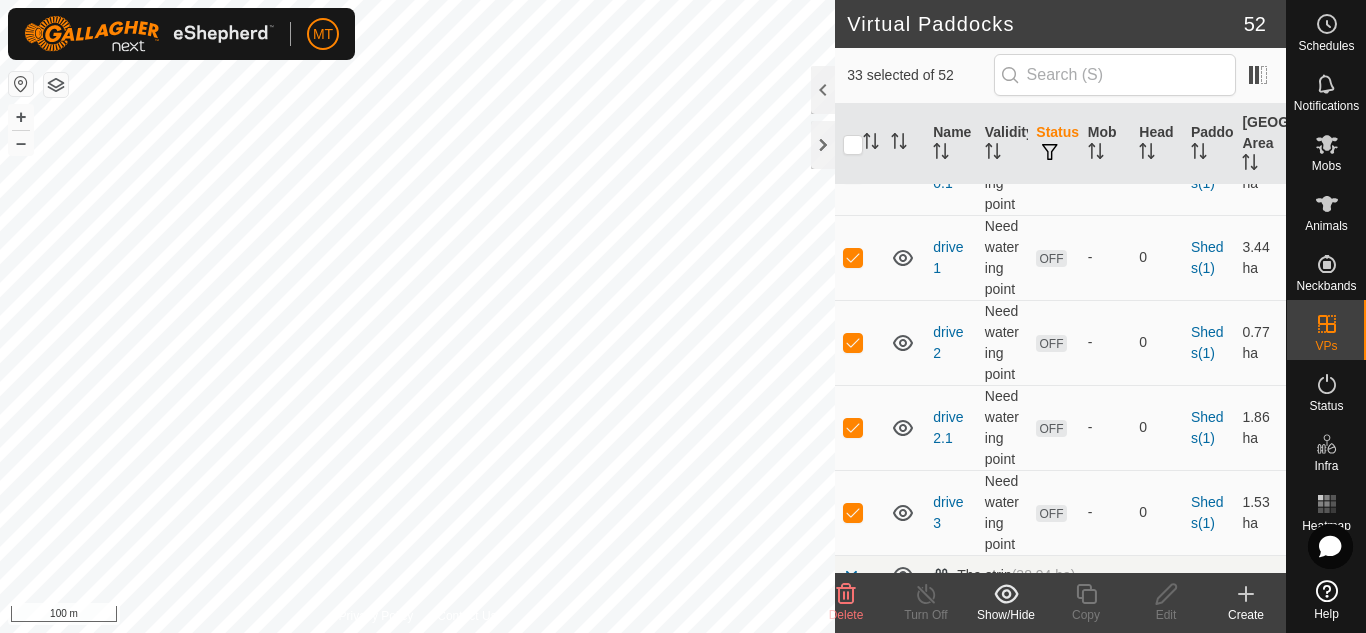 scroll, scrollTop: 3487, scrollLeft: 0, axis: vertical 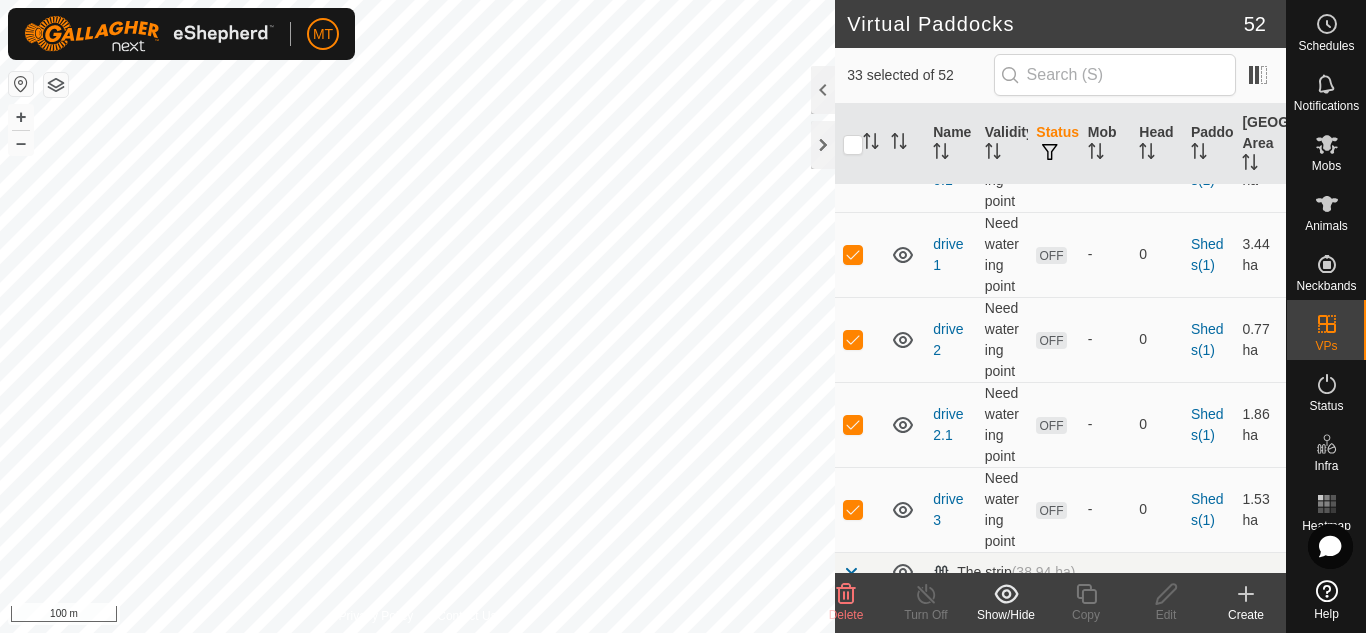 click on "Delete" 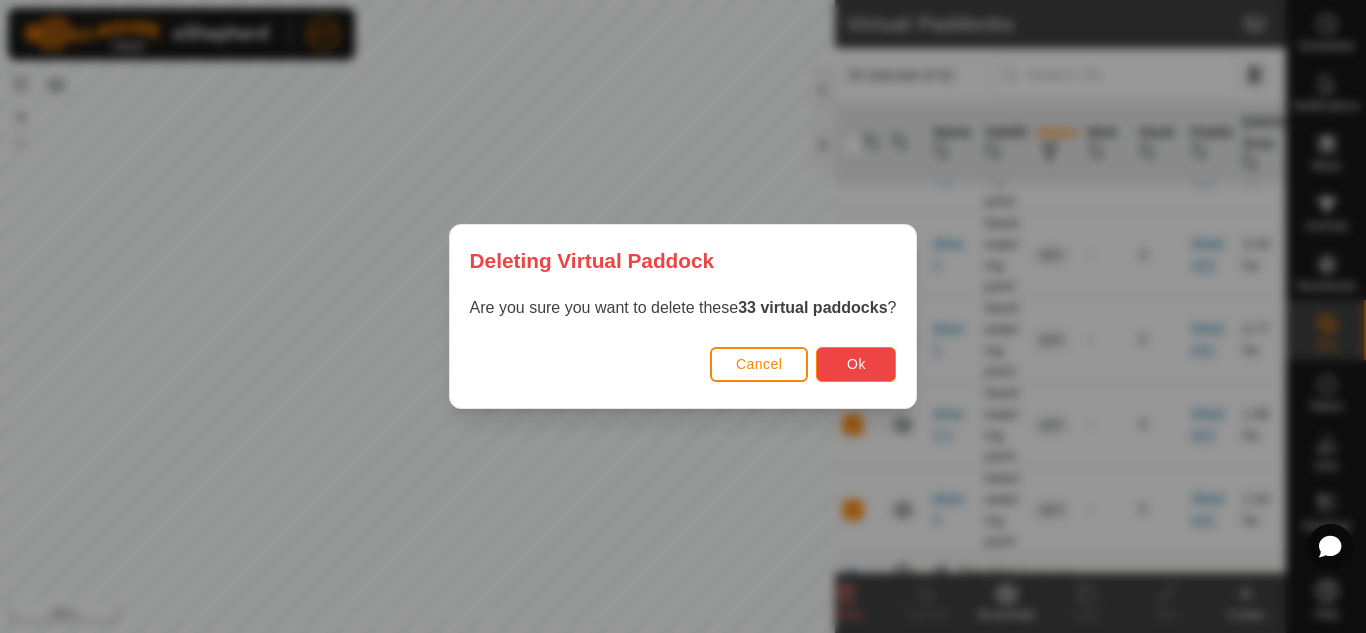 click on "Ok" at bounding box center (856, 364) 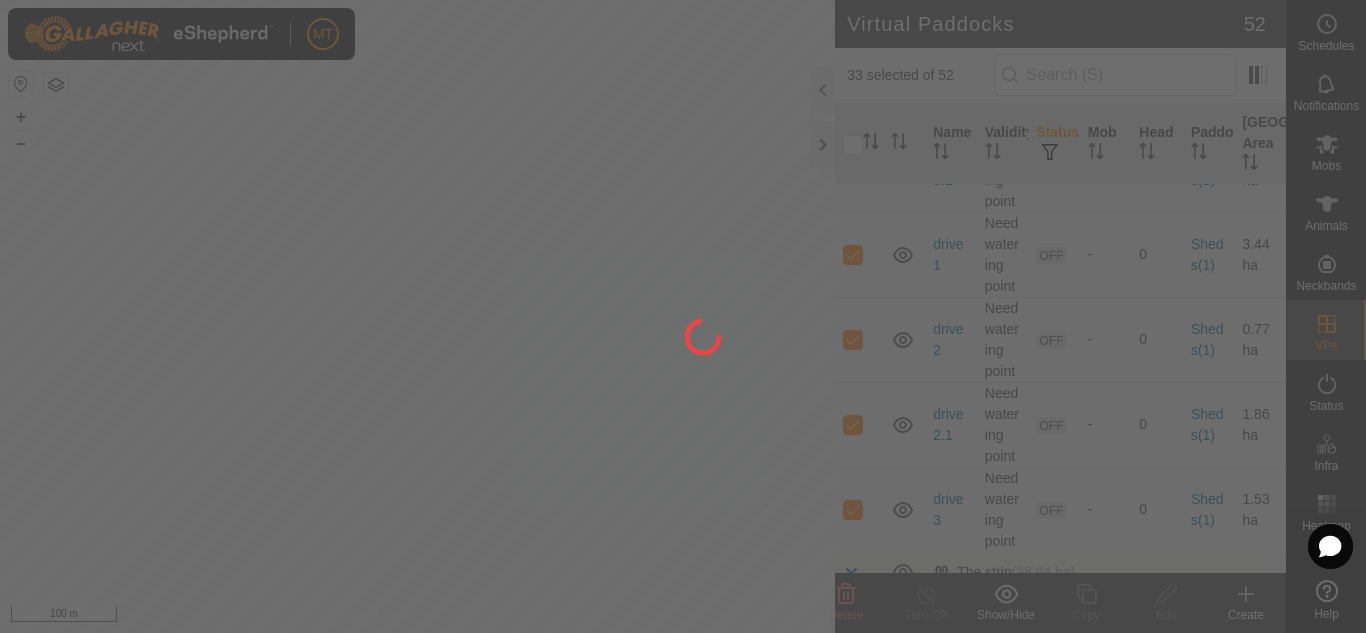 checkbox on "false" 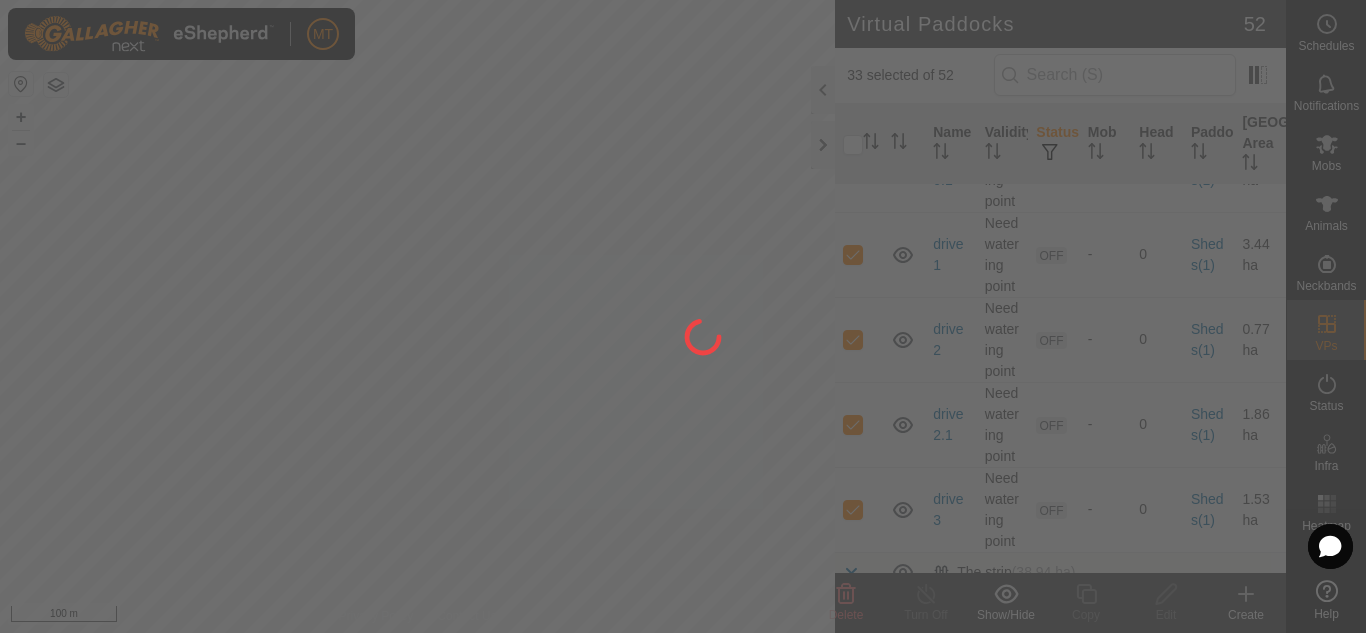 checkbox on "false" 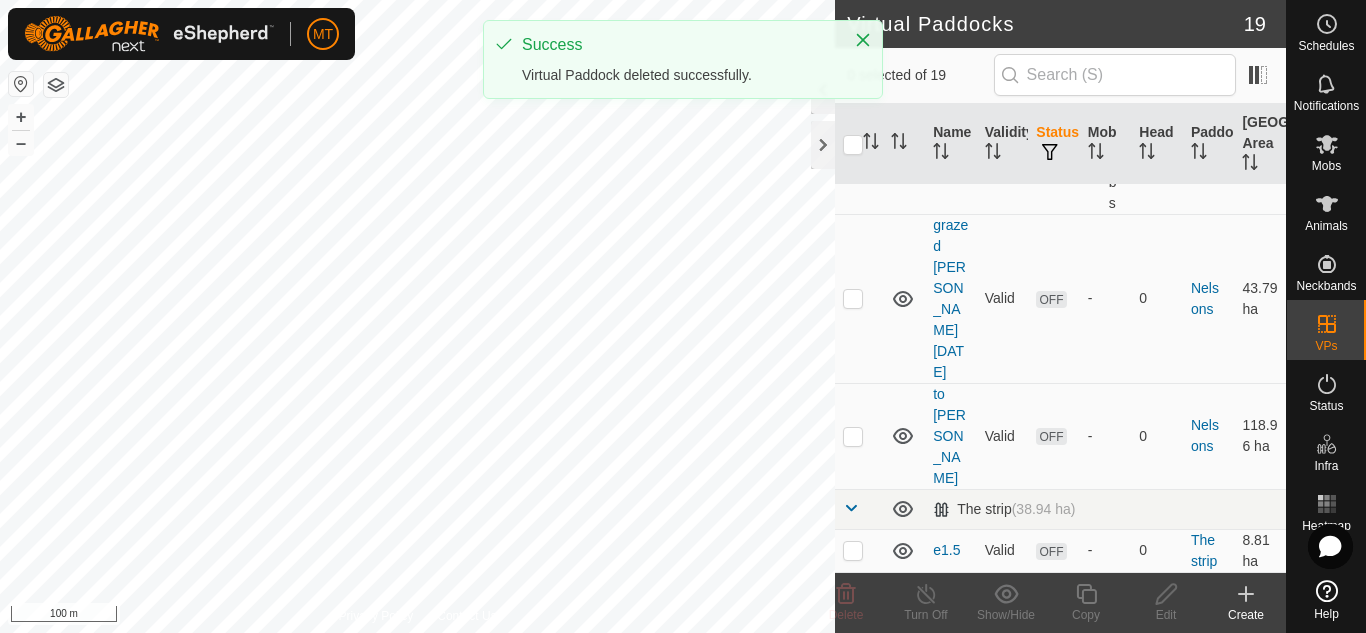 scroll, scrollTop: 0, scrollLeft: 0, axis: both 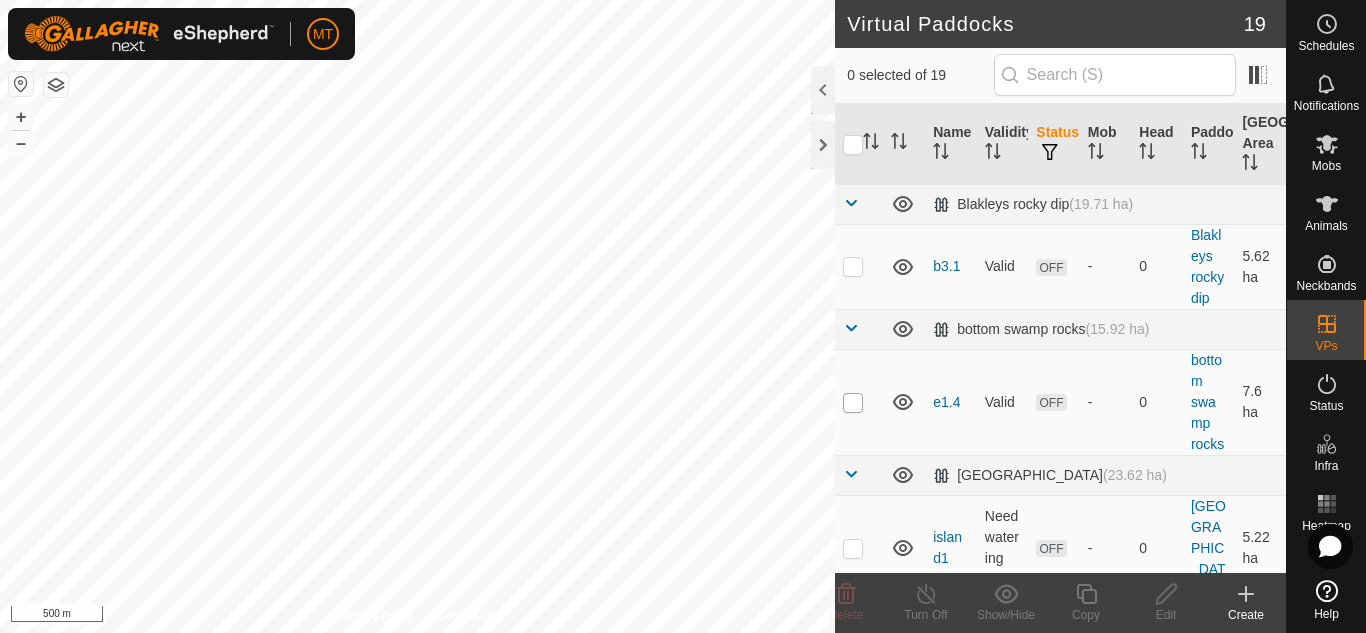 click at bounding box center (853, 403) 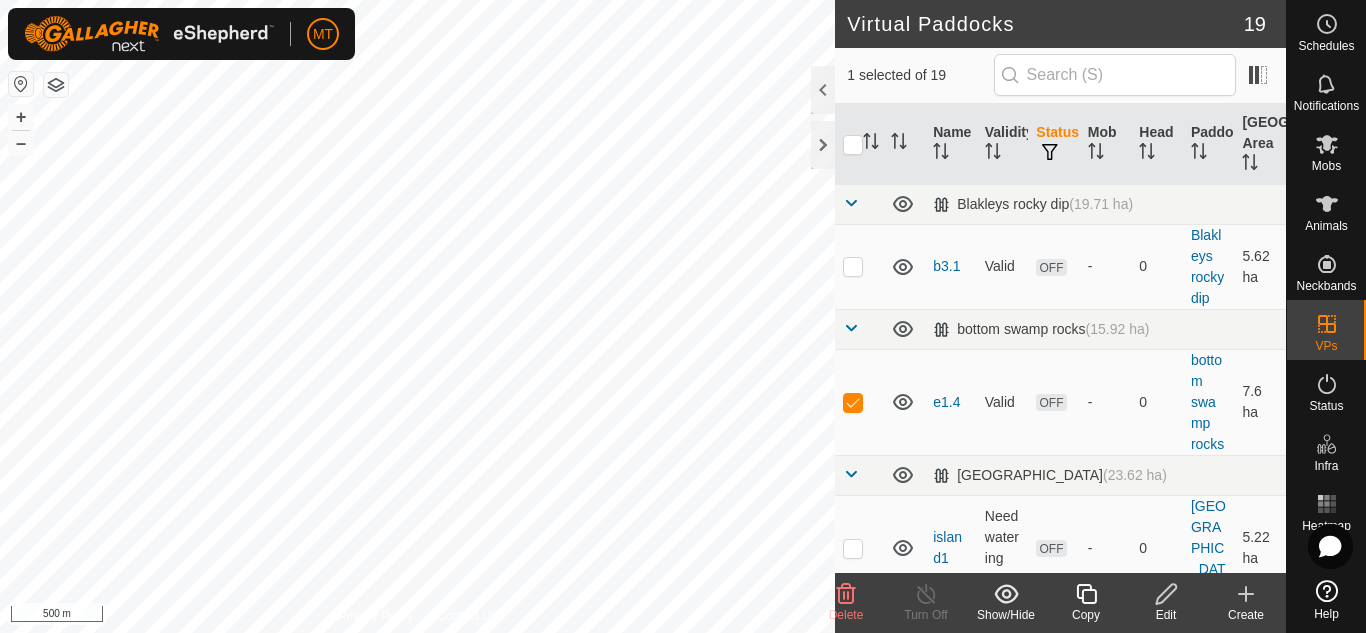 click on "Delete" 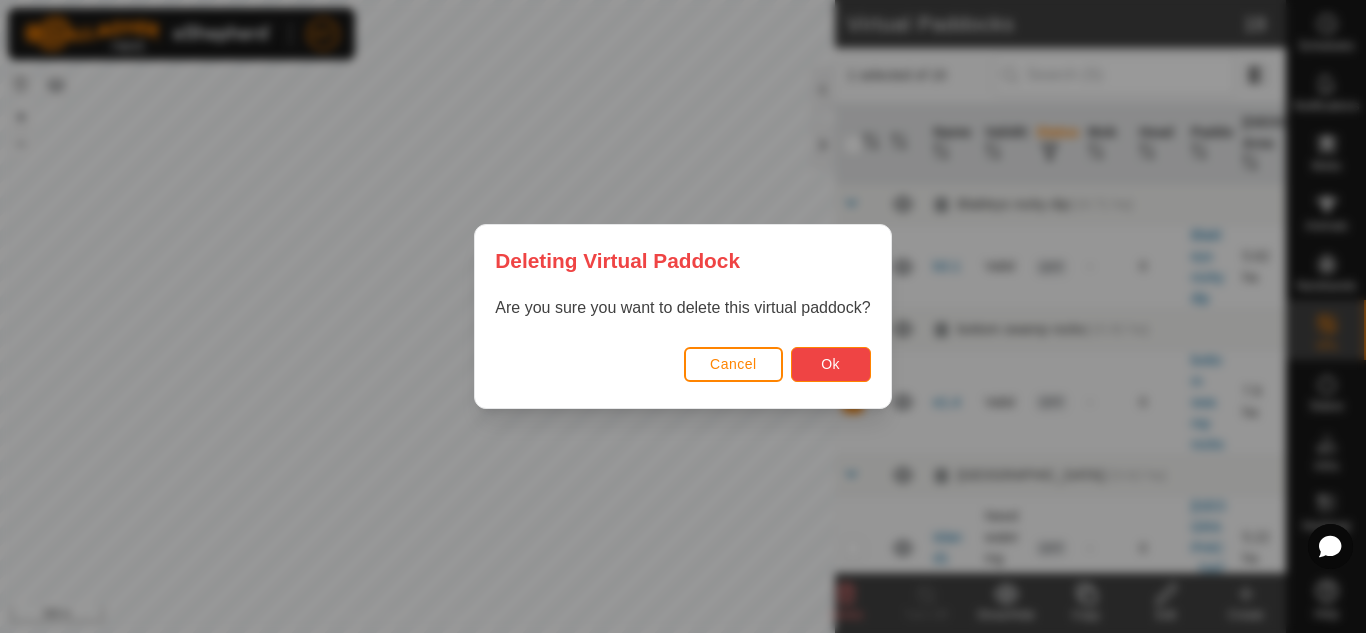 click on "Ok" at bounding box center (831, 364) 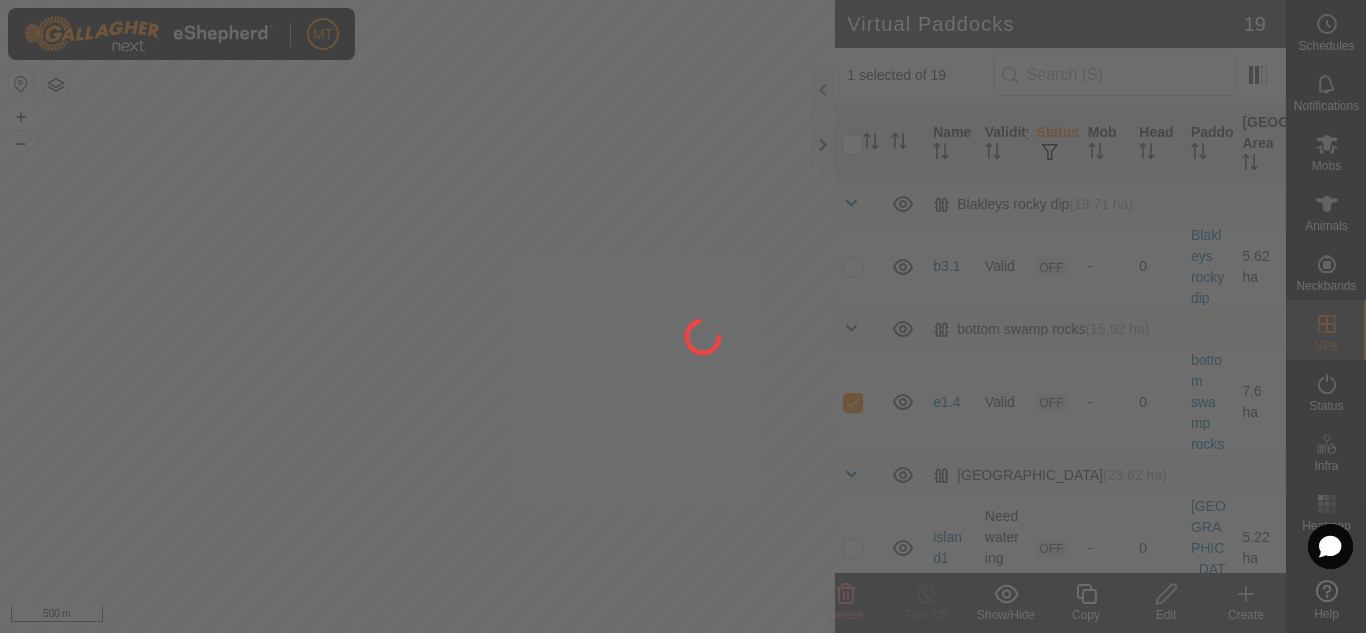 checkbox on "false" 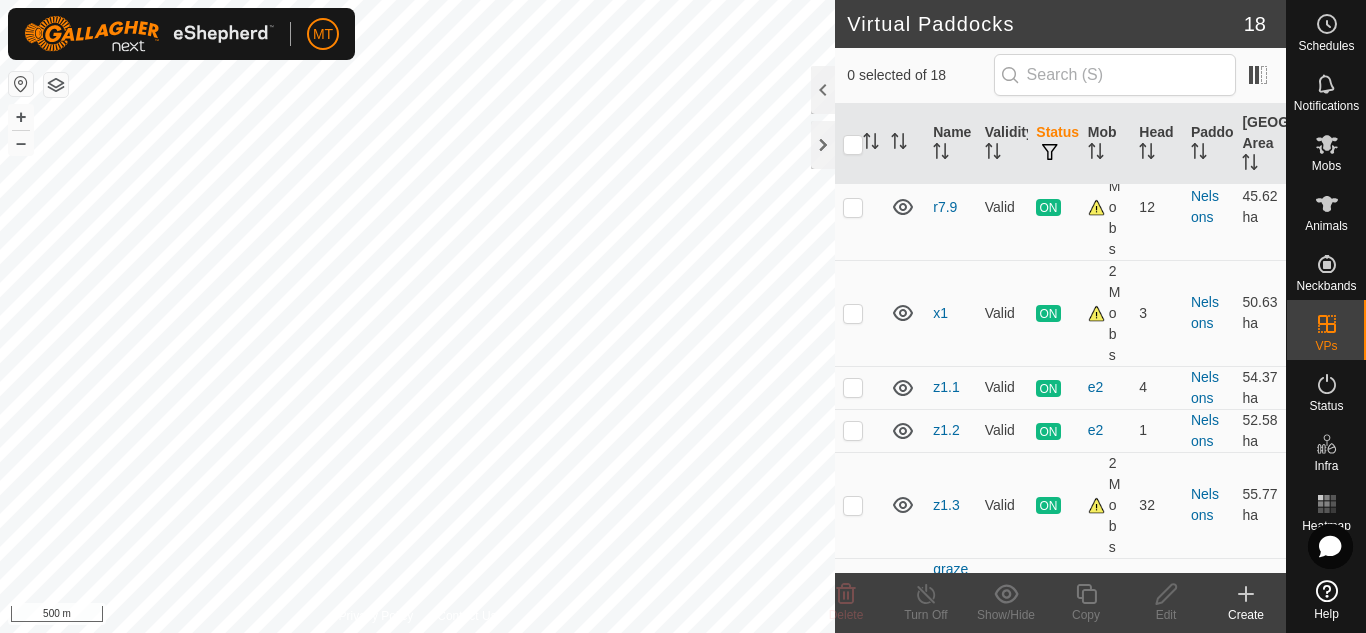 scroll, scrollTop: 1195, scrollLeft: 0, axis: vertical 